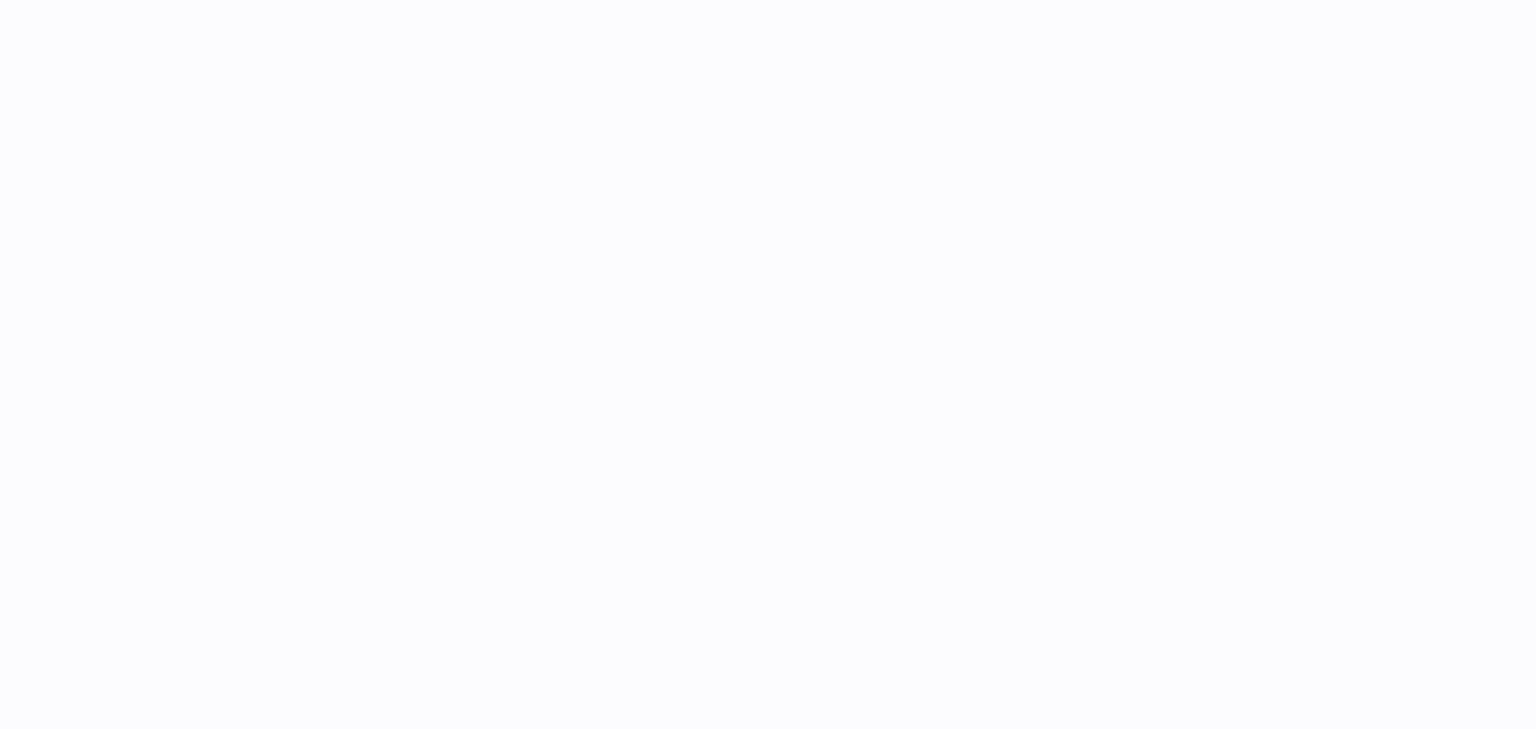 scroll, scrollTop: 0, scrollLeft: 0, axis: both 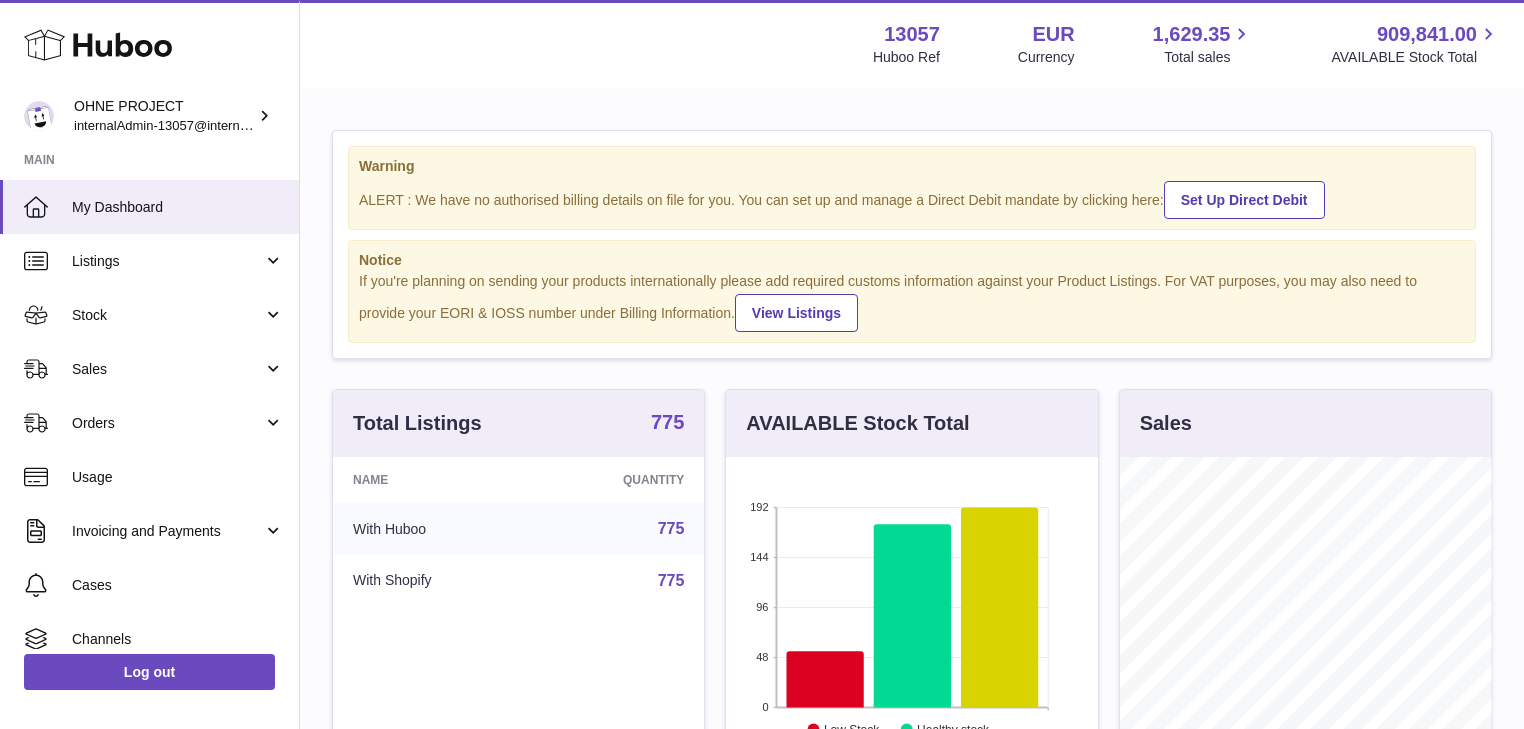 click on "775" at bounding box center (667, 422) 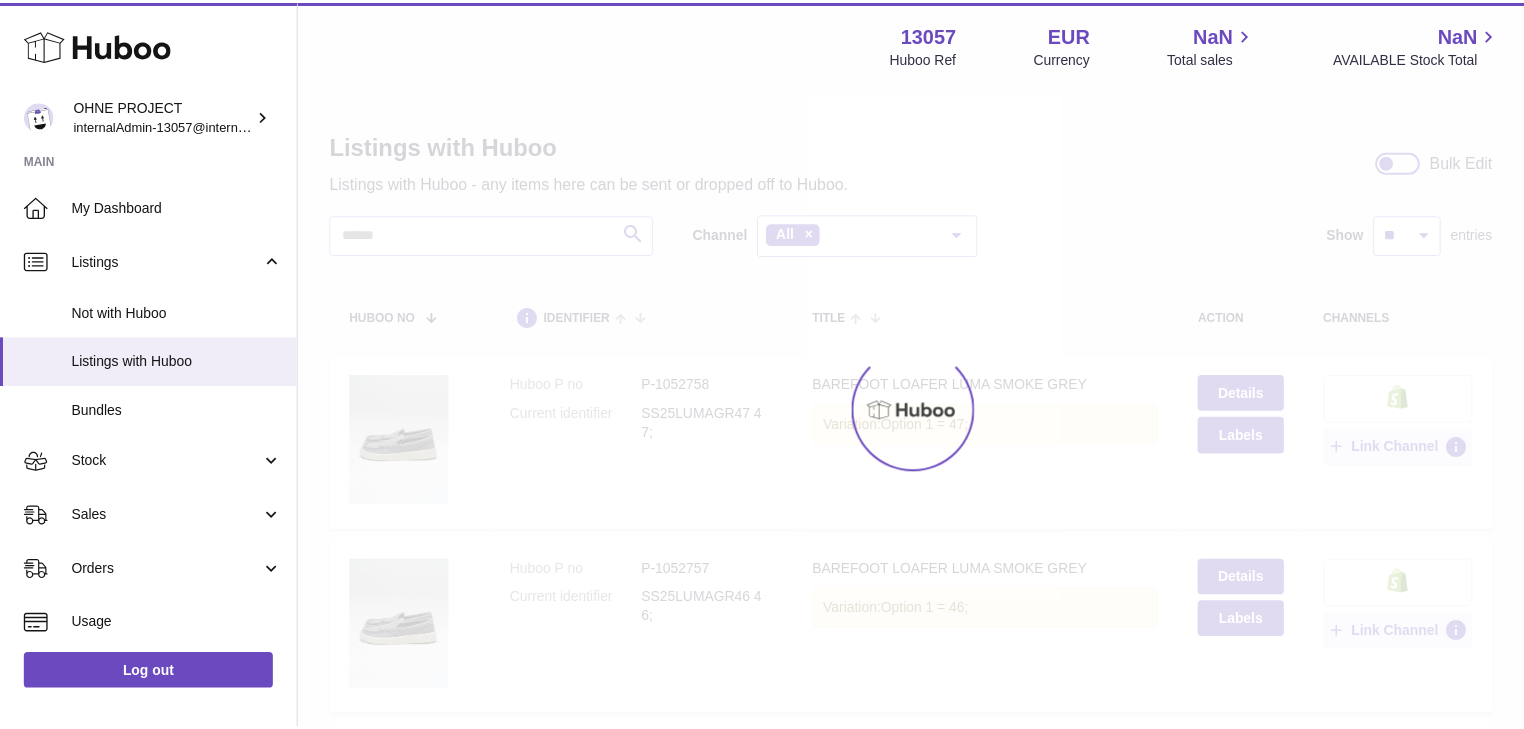 scroll, scrollTop: 0, scrollLeft: 0, axis: both 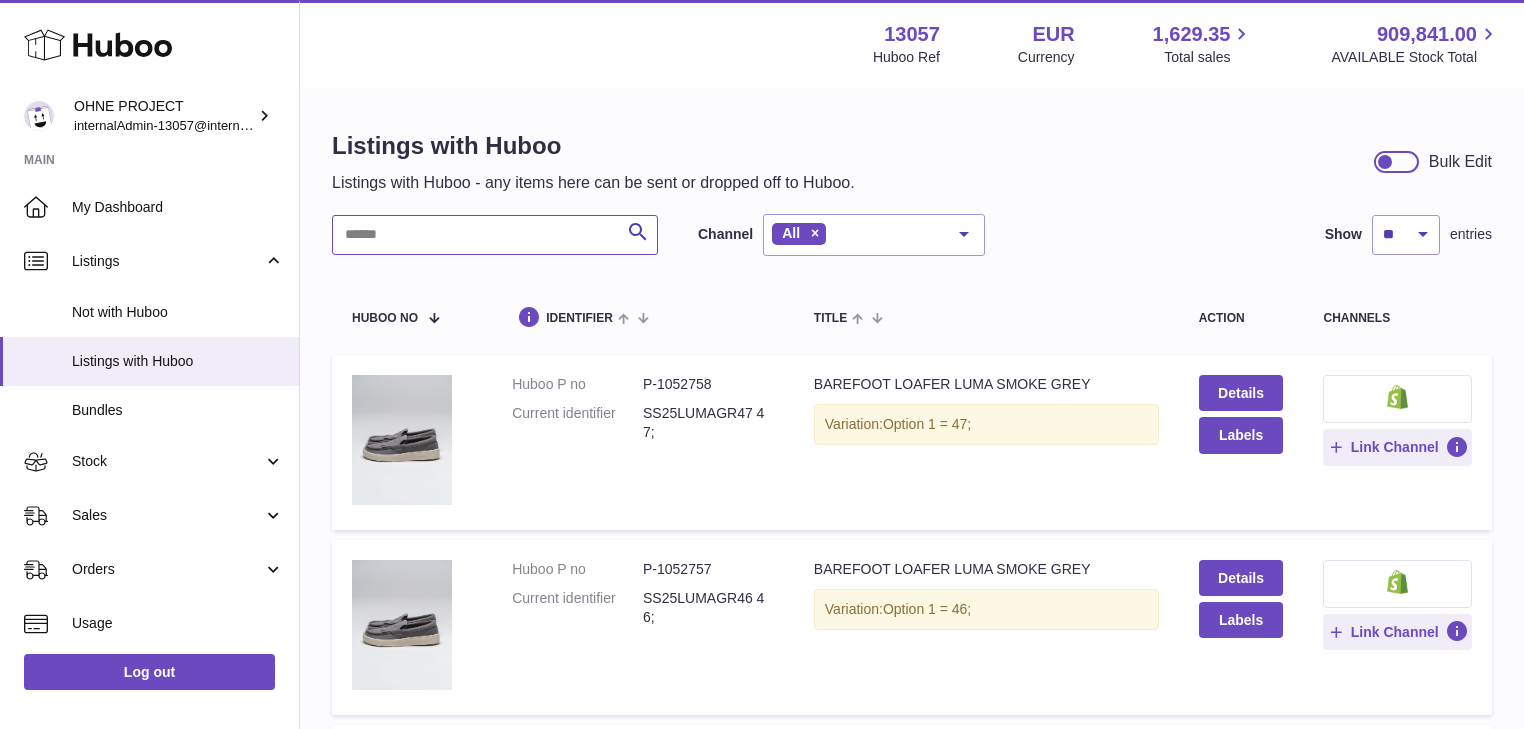 click at bounding box center (495, 235) 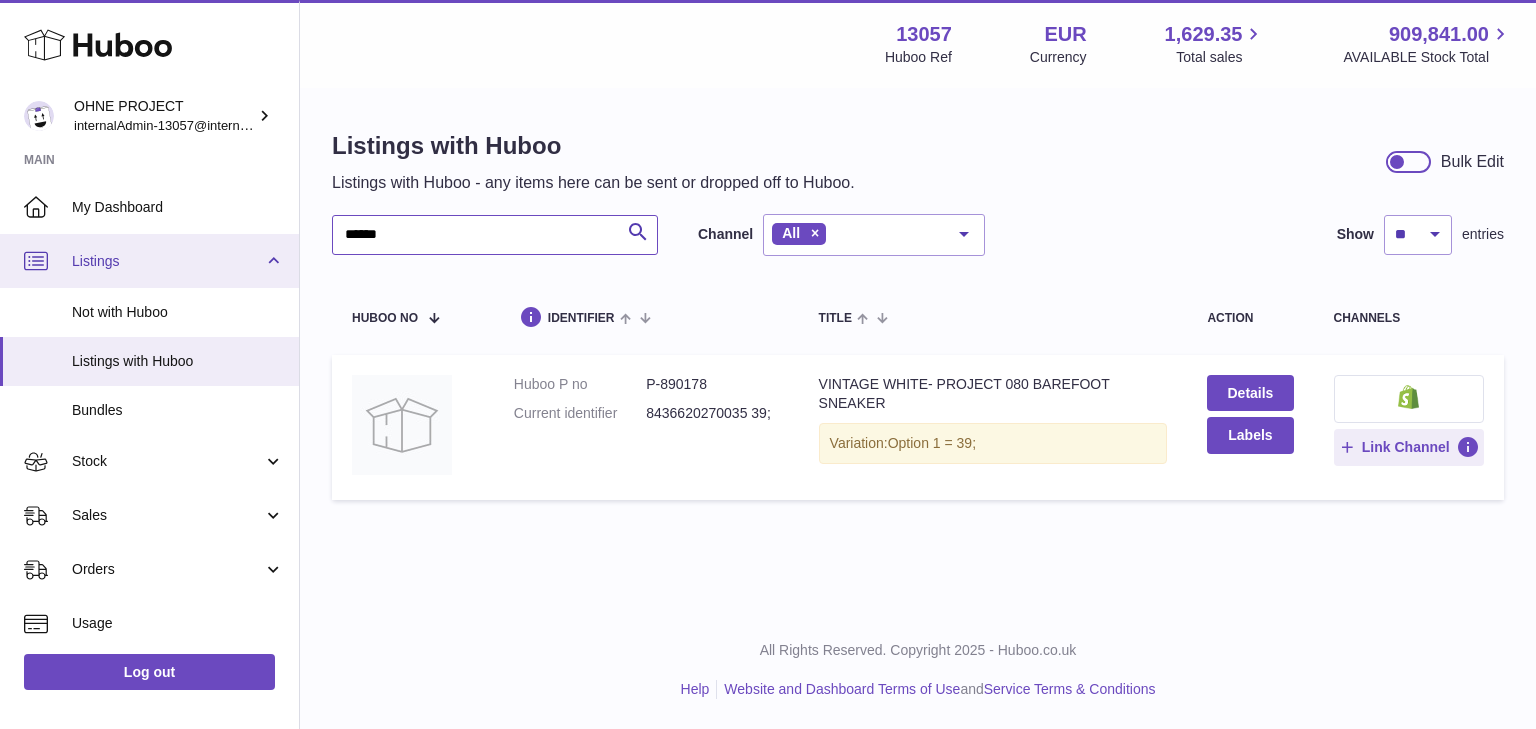 drag, startPoint x: 418, startPoint y: 241, endPoint x: 254, endPoint y: 240, distance: 164.00305 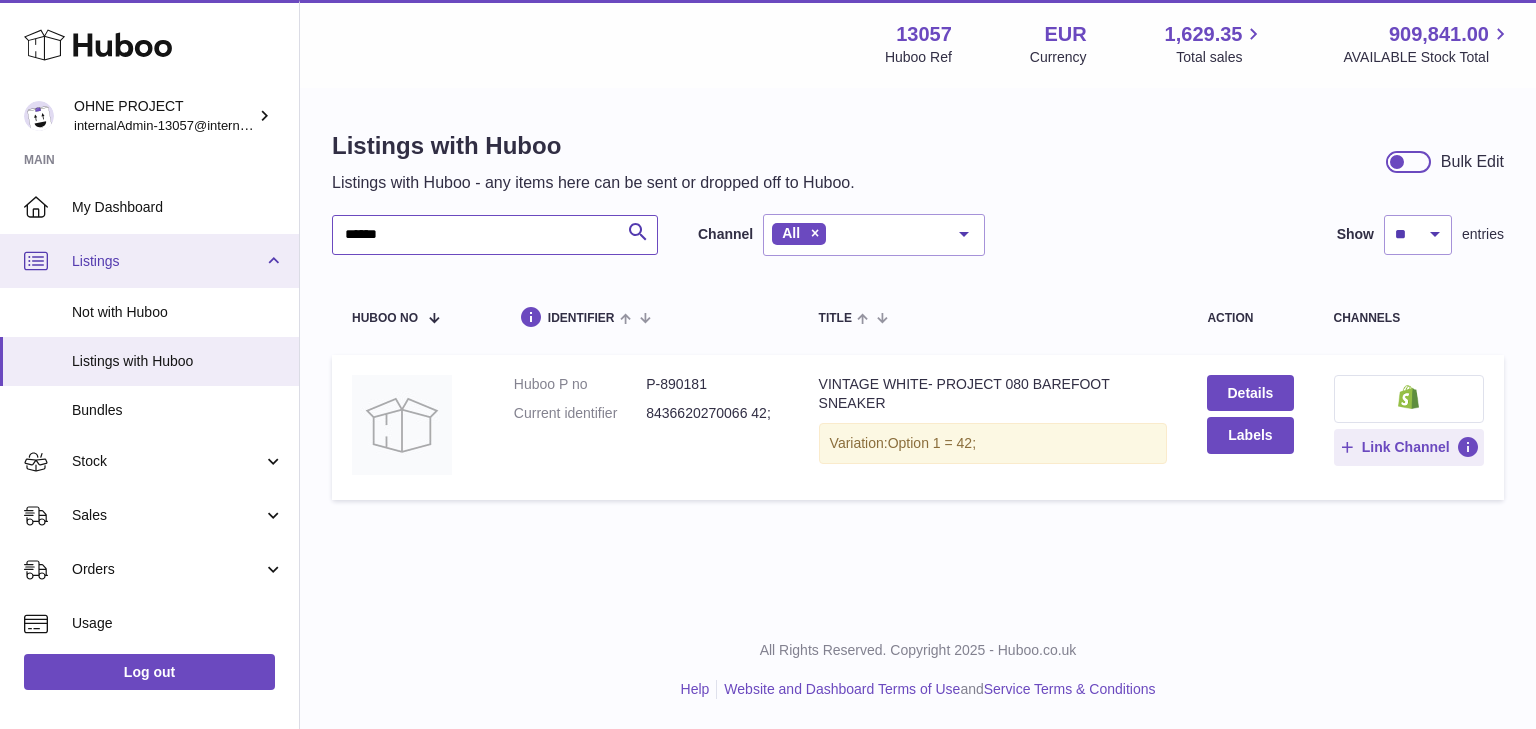 drag, startPoint x: 421, startPoint y: 231, endPoint x: 225, endPoint y: 239, distance: 196.1632 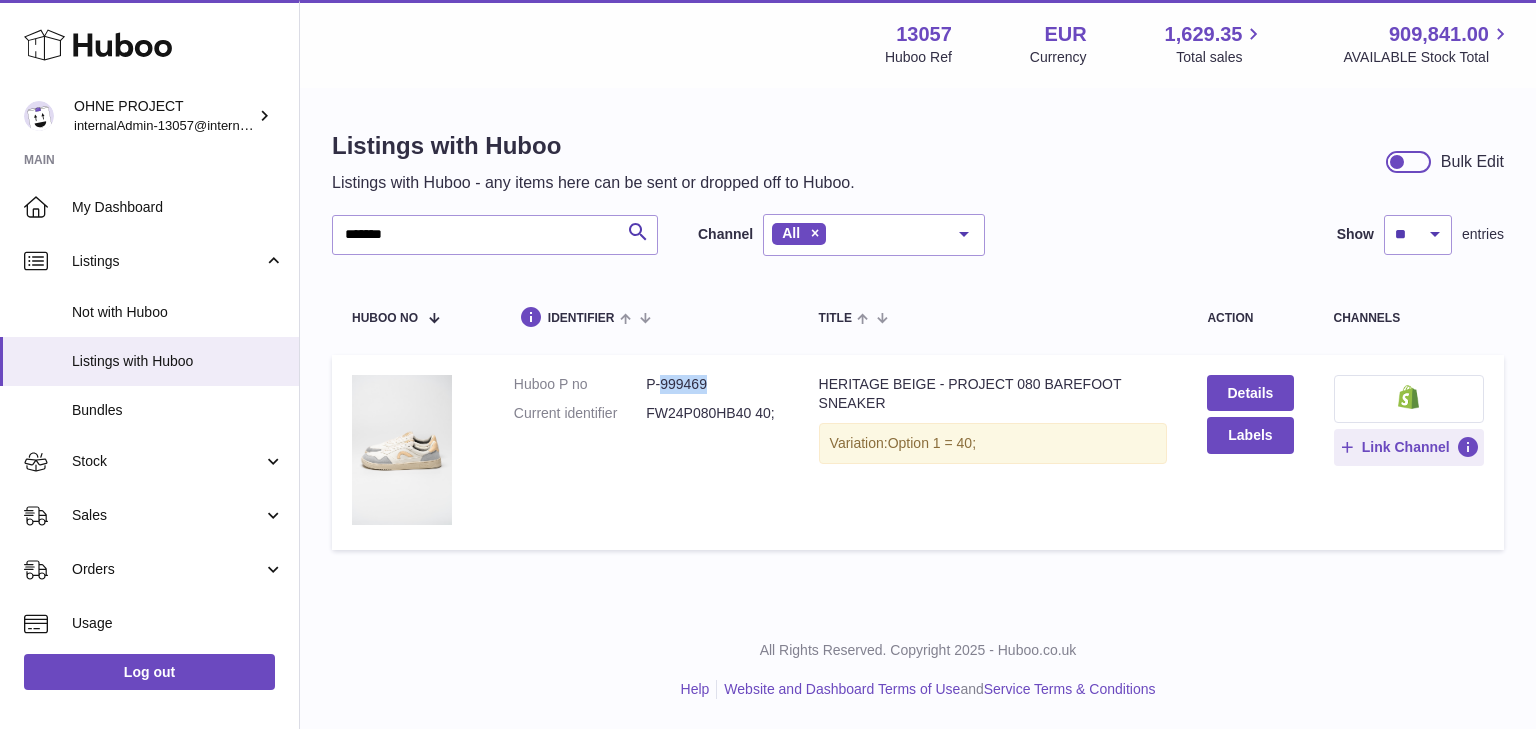 drag, startPoint x: 656, startPoint y: 383, endPoint x: 704, endPoint y: 384, distance: 48.010414 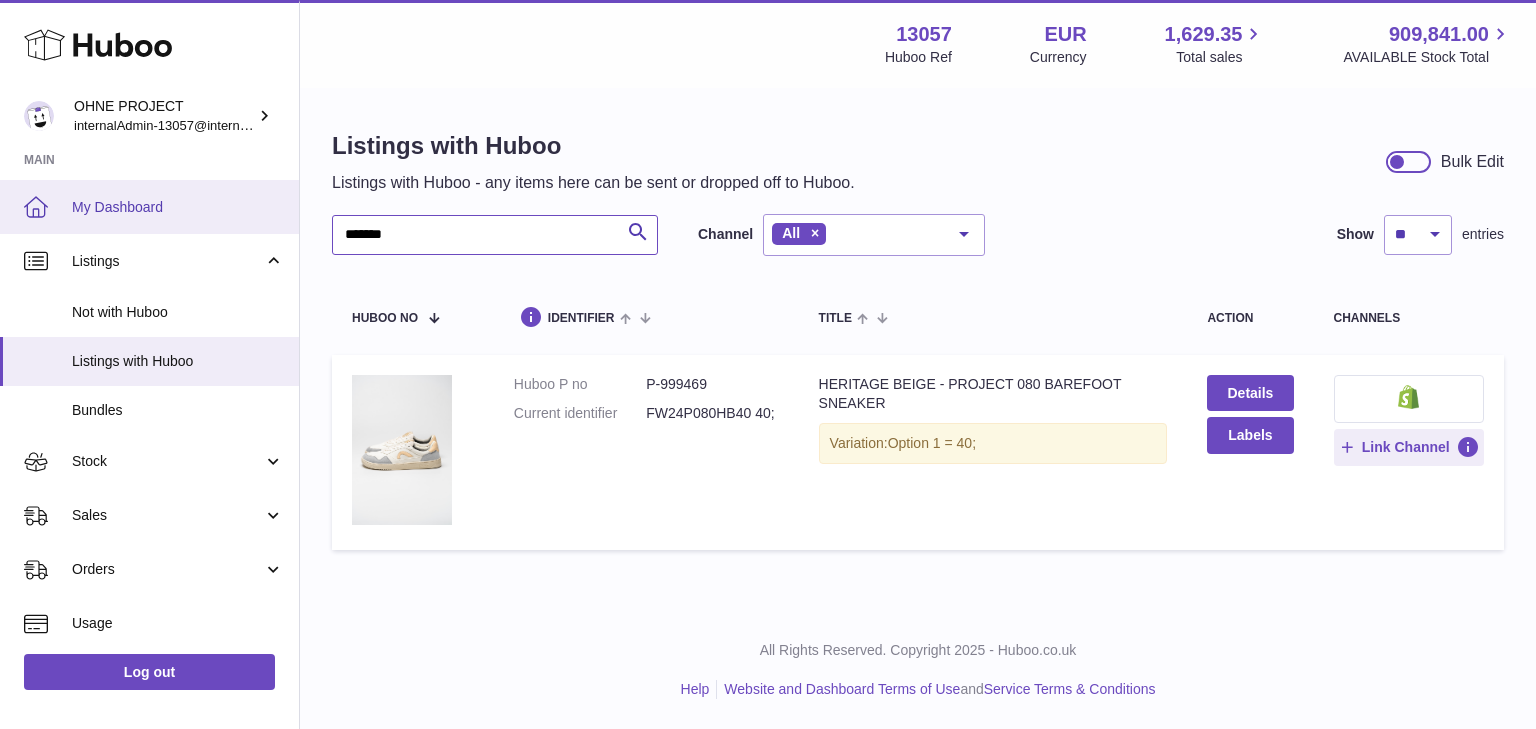 drag, startPoint x: 475, startPoint y: 221, endPoint x: 137, endPoint y: 217, distance: 338.02368 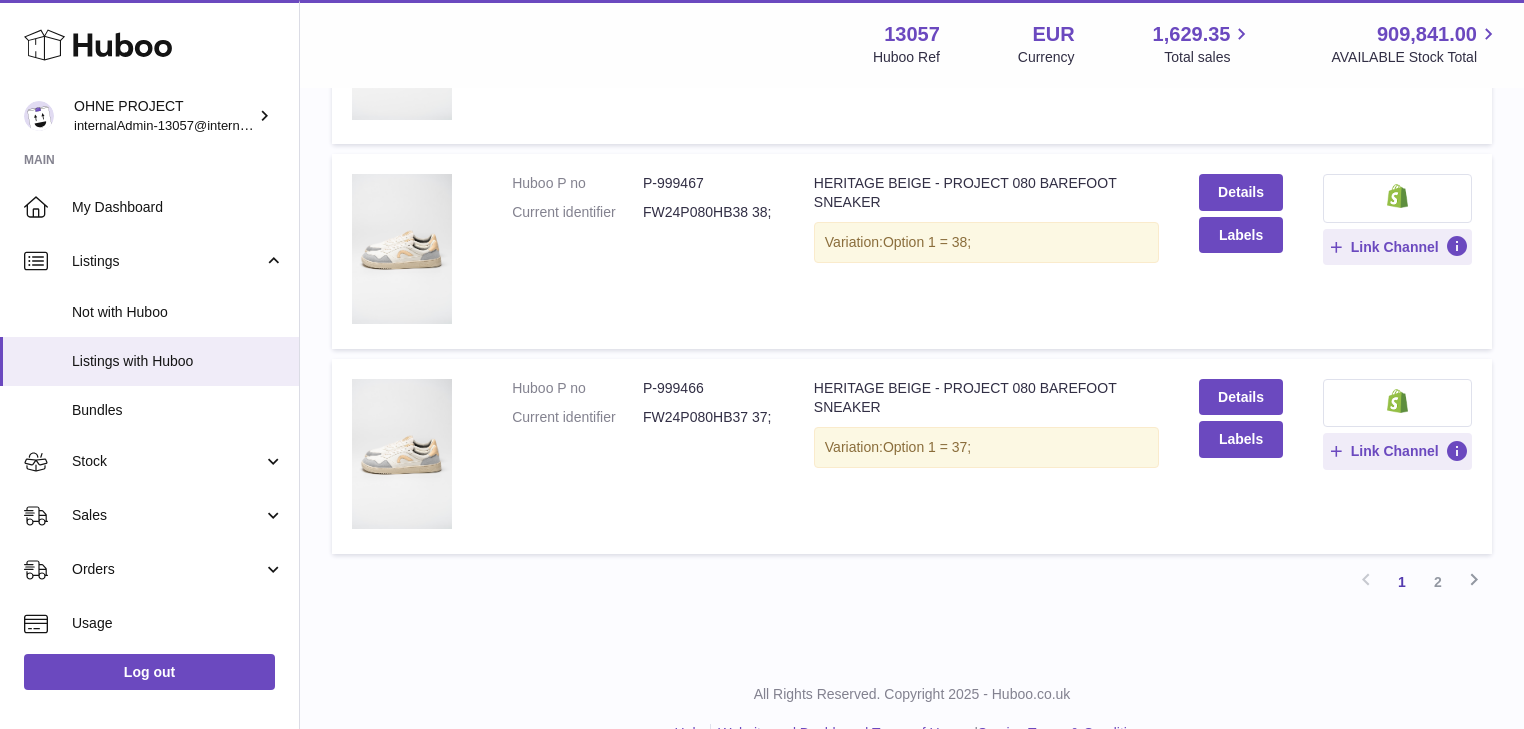 scroll, scrollTop: 1883, scrollLeft: 0, axis: vertical 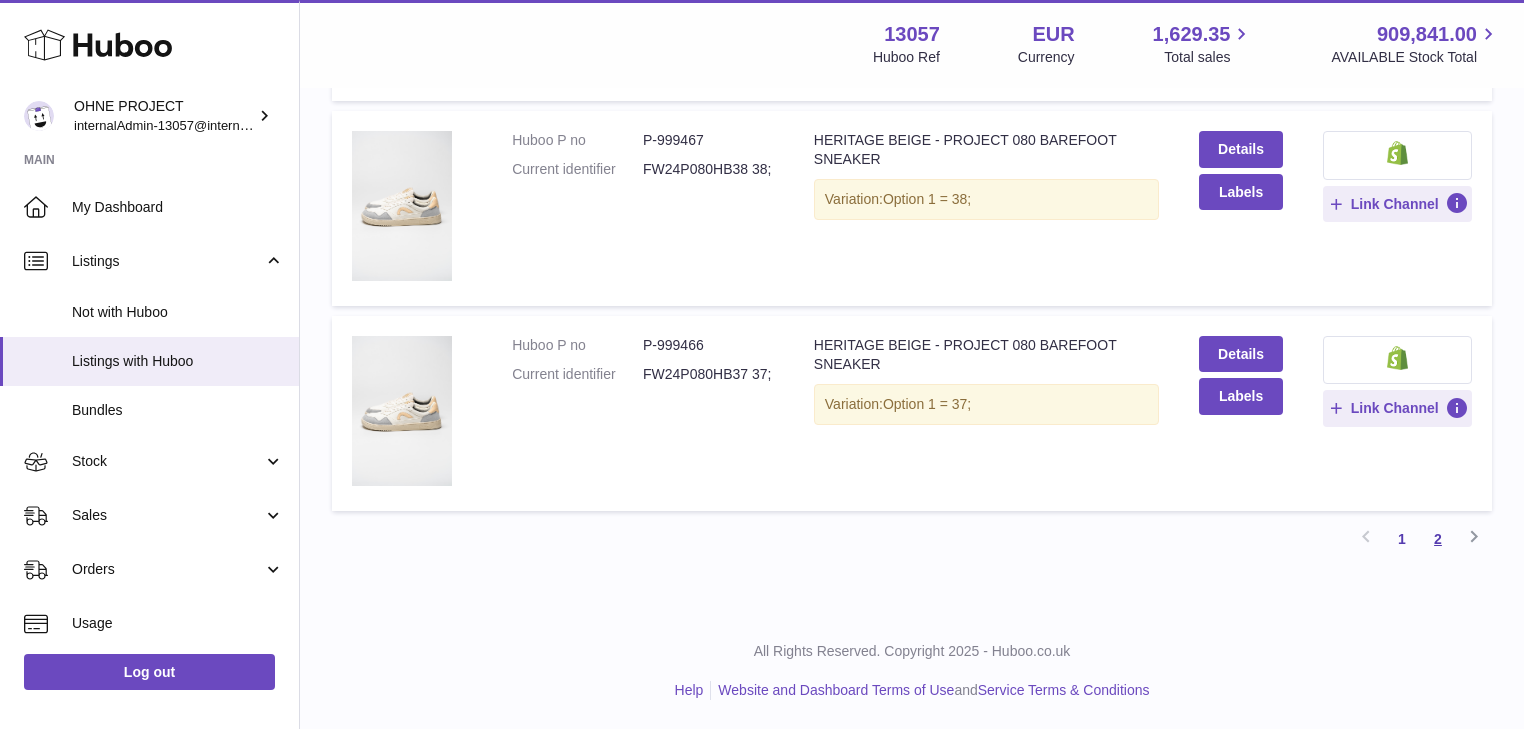 click on "2" at bounding box center [1438, 539] 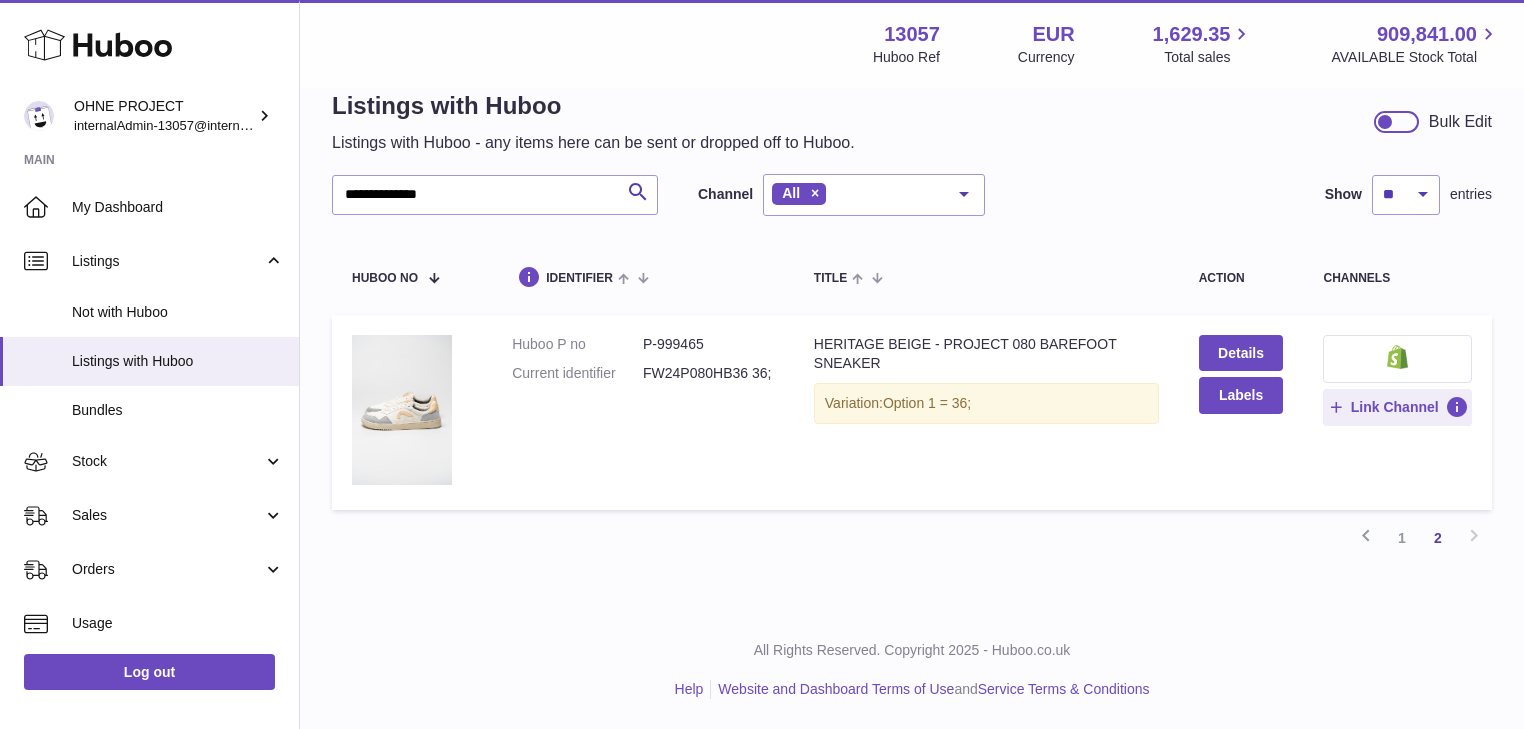 scroll, scrollTop: 39, scrollLeft: 0, axis: vertical 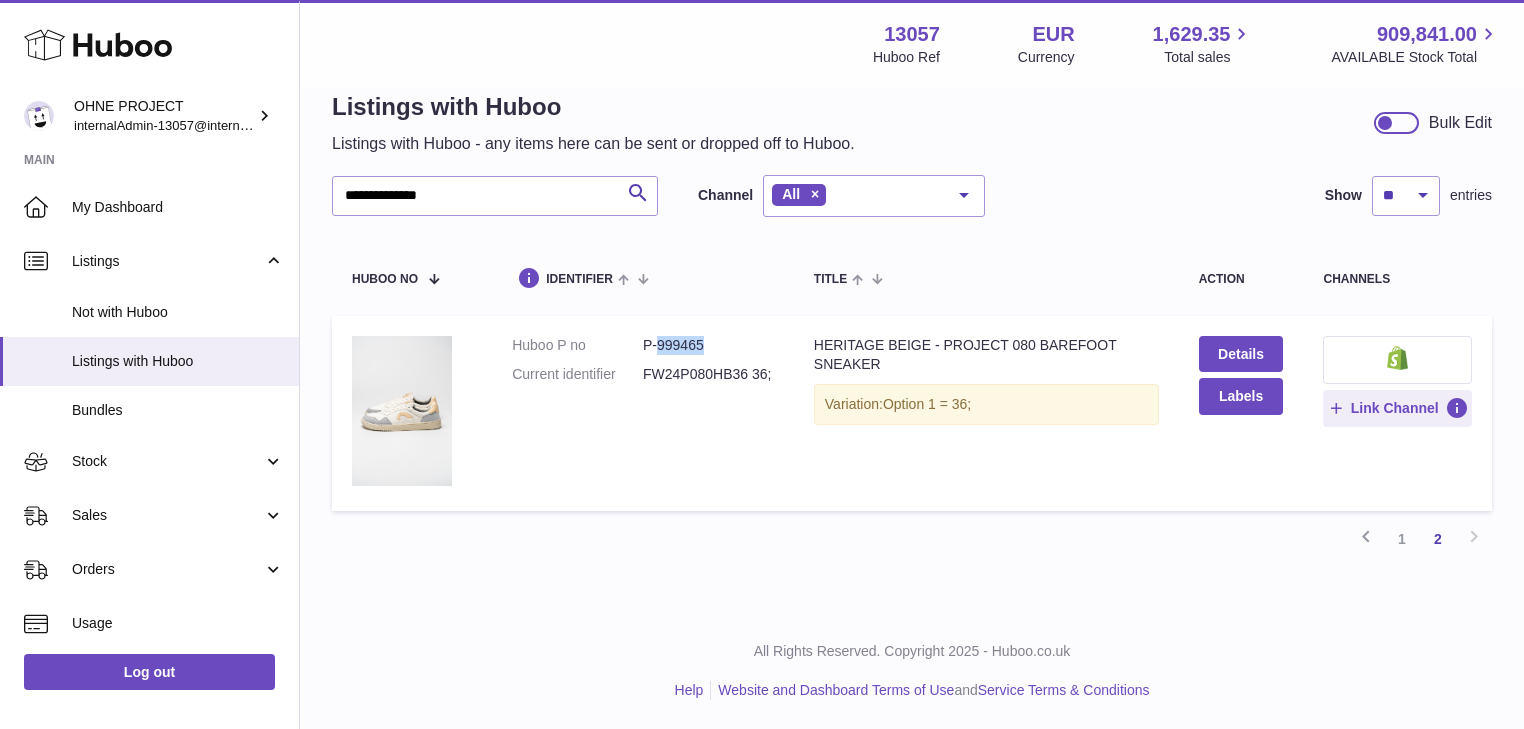 drag, startPoint x: 672, startPoint y: 344, endPoint x: 710, endPoint y: 341, distance: 38.118237 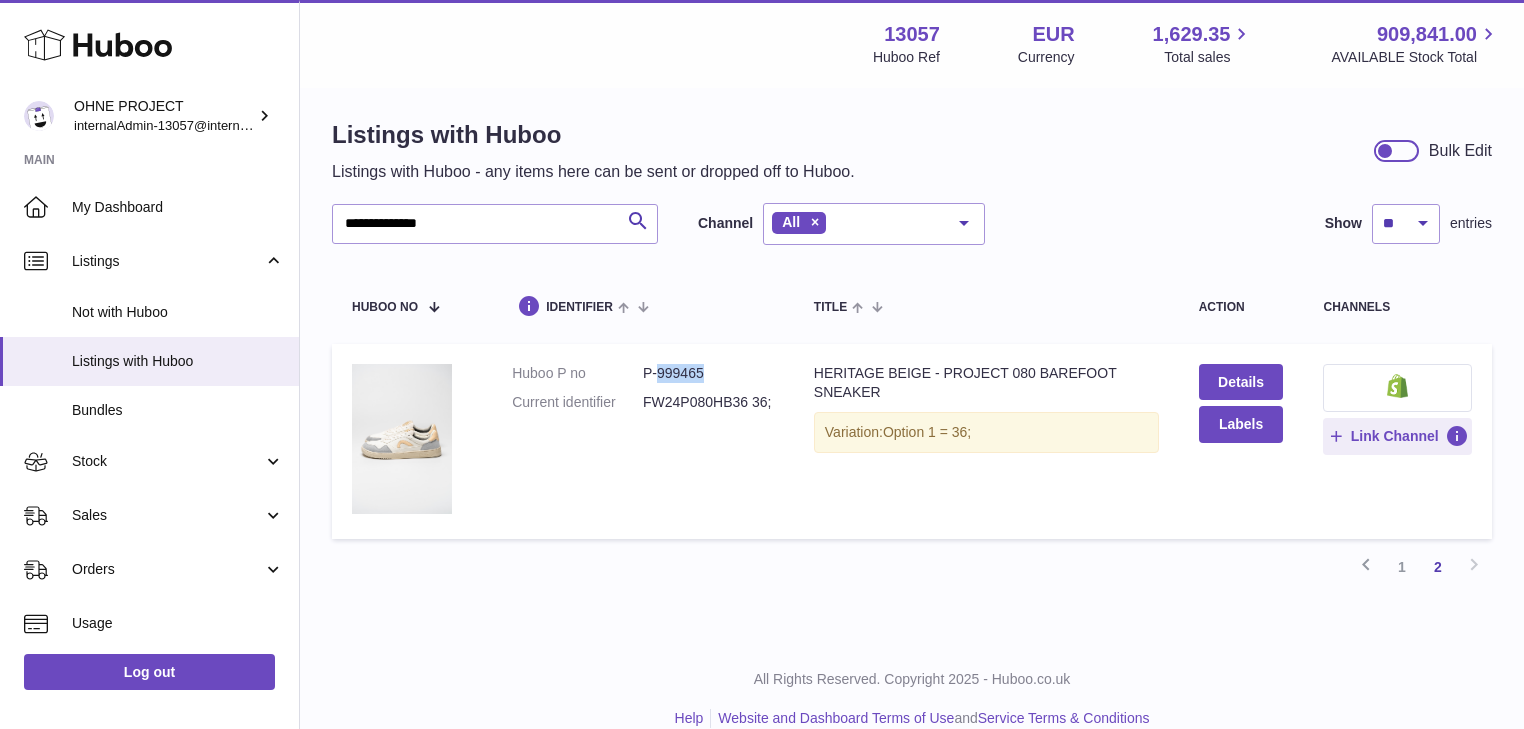 scroll, scrollTop: 0, scrollLeft: 0, axis: both 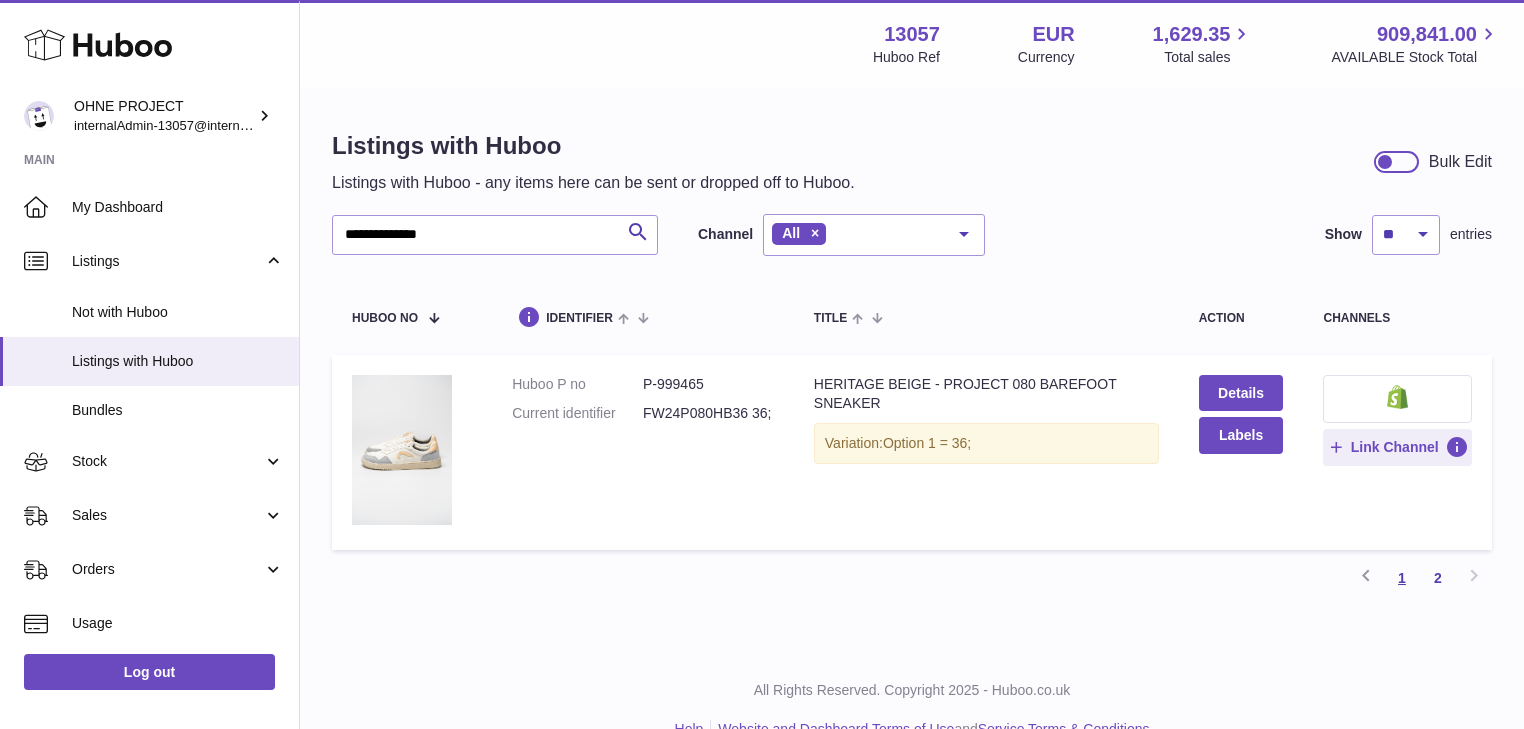click on "1" at bounding box center (1402, 578) 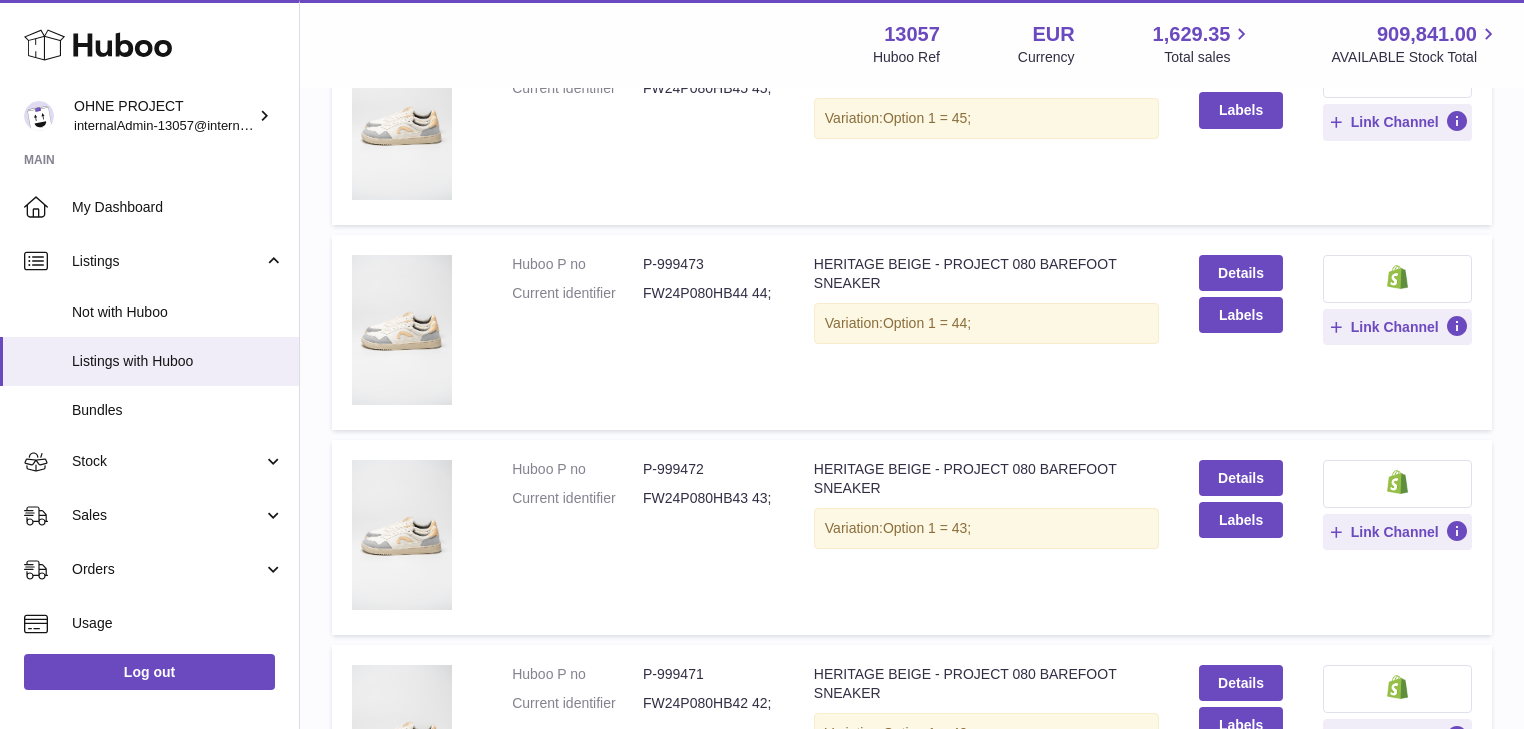 scroll, scrollTop: 599, scrollLeft: 0, axis: vertical 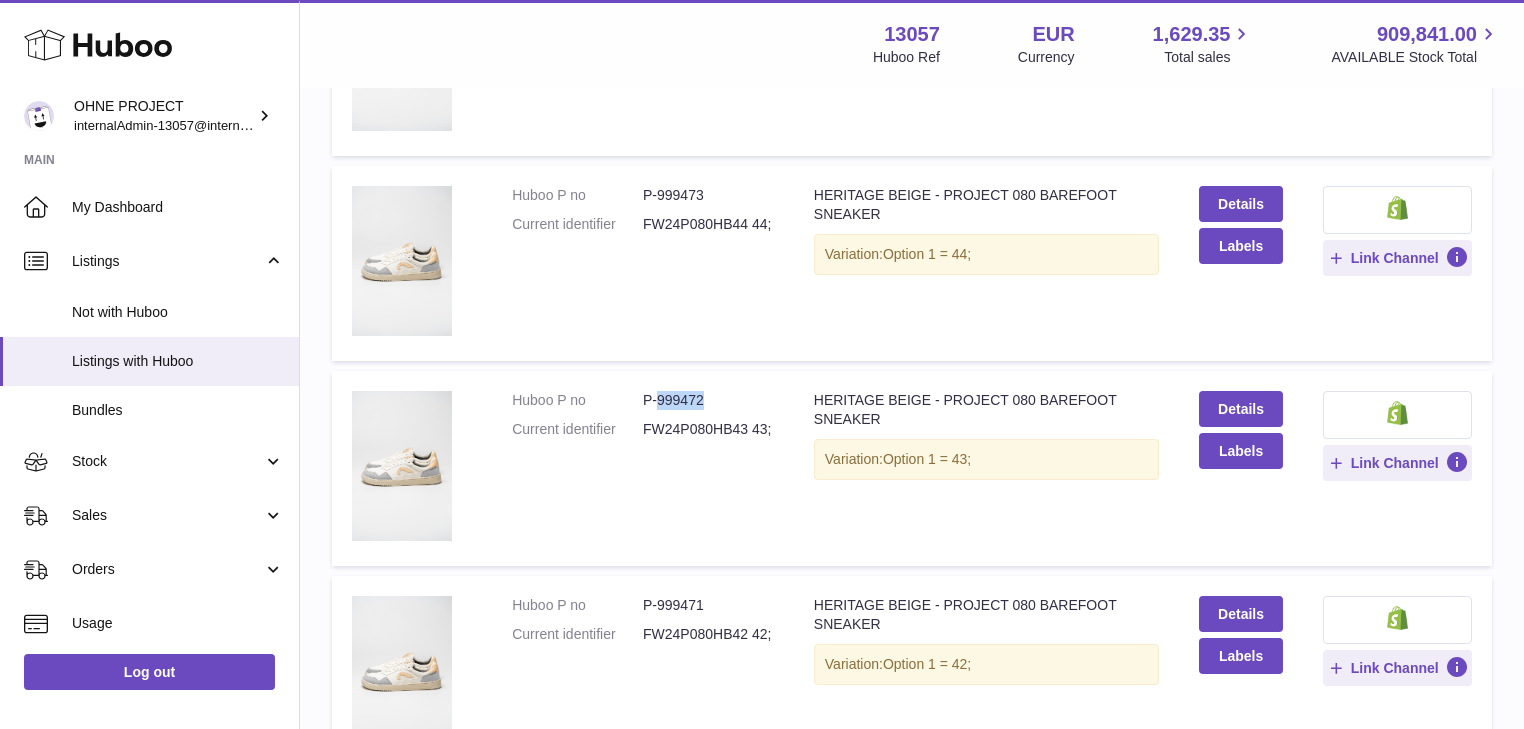 drag, startPoint x: 659, startPoint y: 403, endPoint x: 724, endPoint y: 396, distance: 65.37584 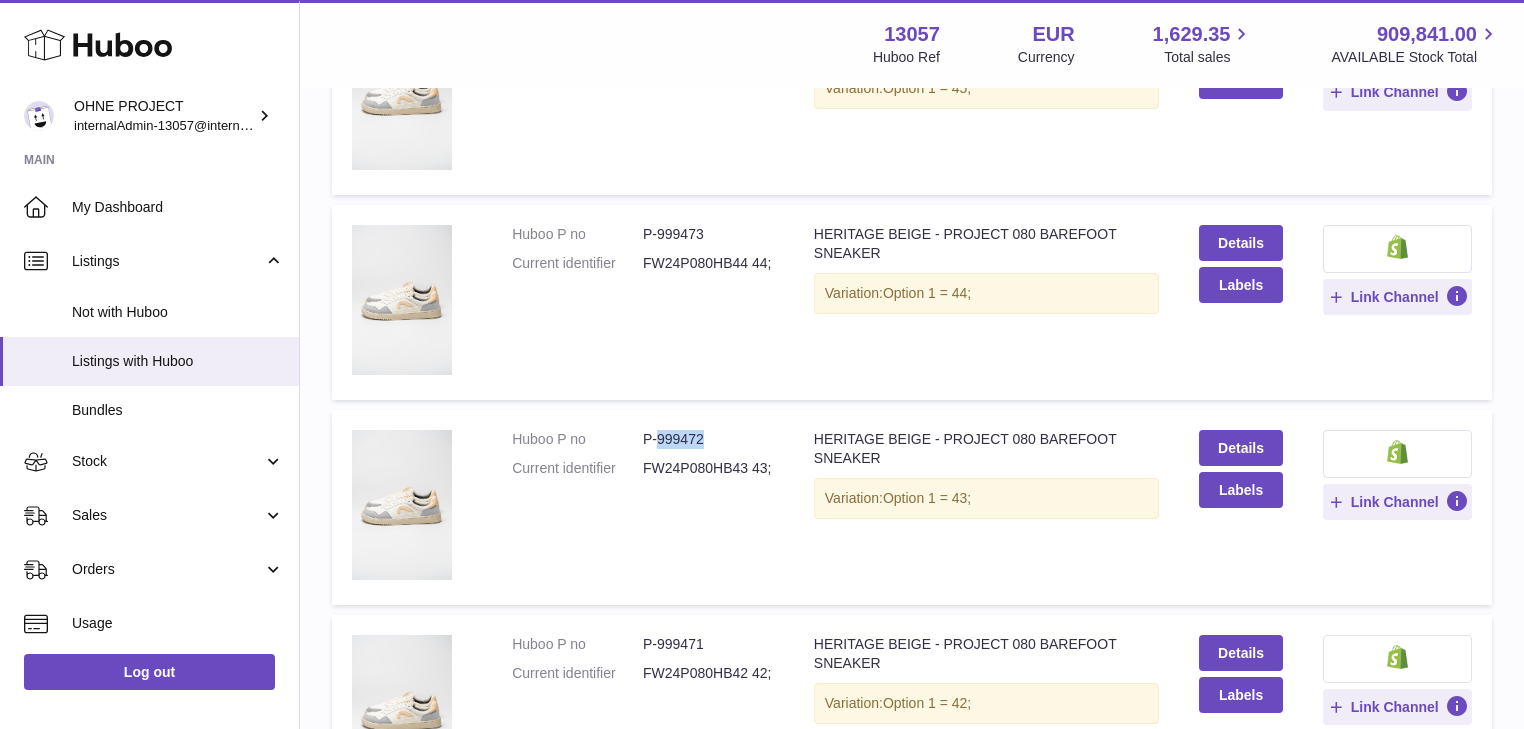 scroll, scrollTop: 720, scrollLeft: 0, axis: vertical 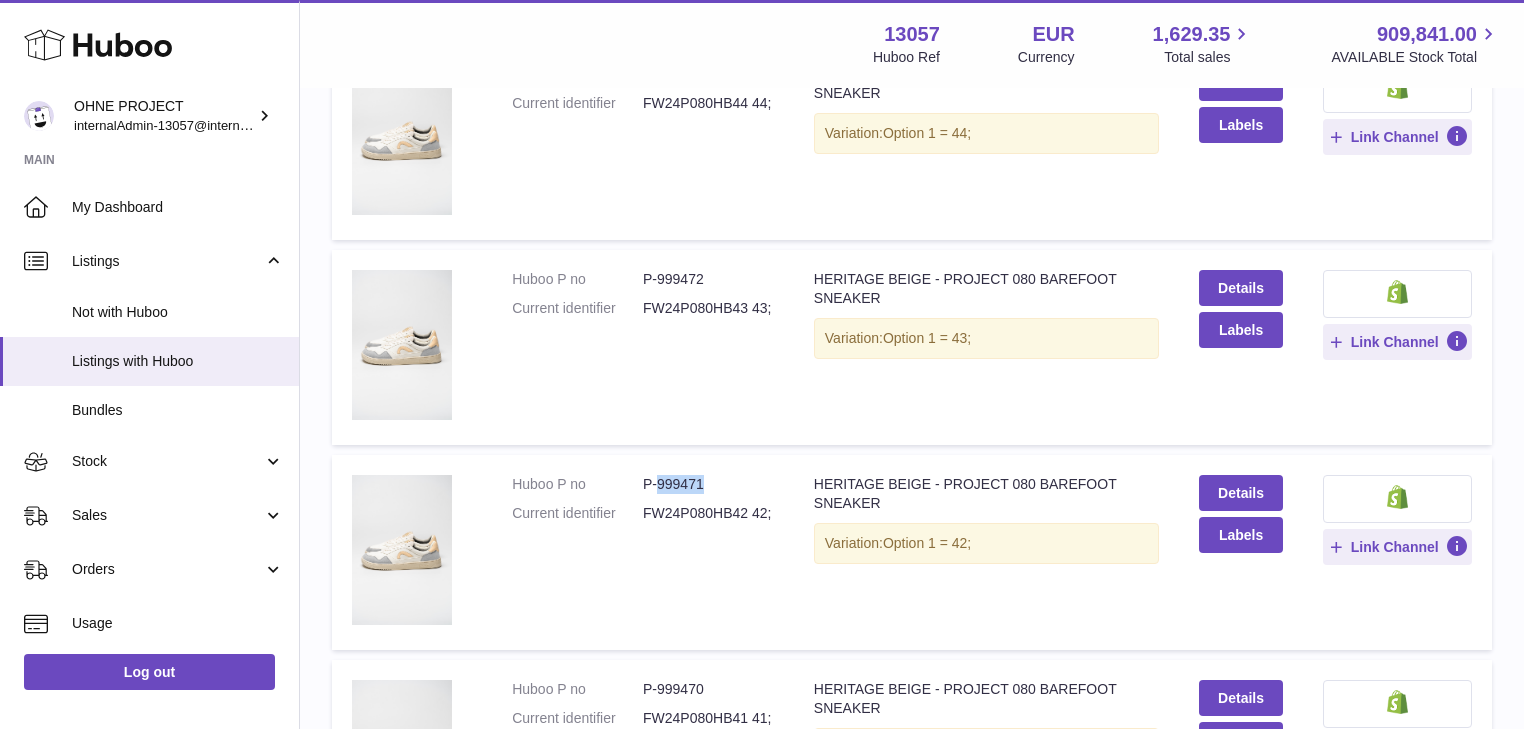 drag, startPoint x: 656, startPoint y: 484, endPoint x: 687, endPoint y: 480, distance: 31.257 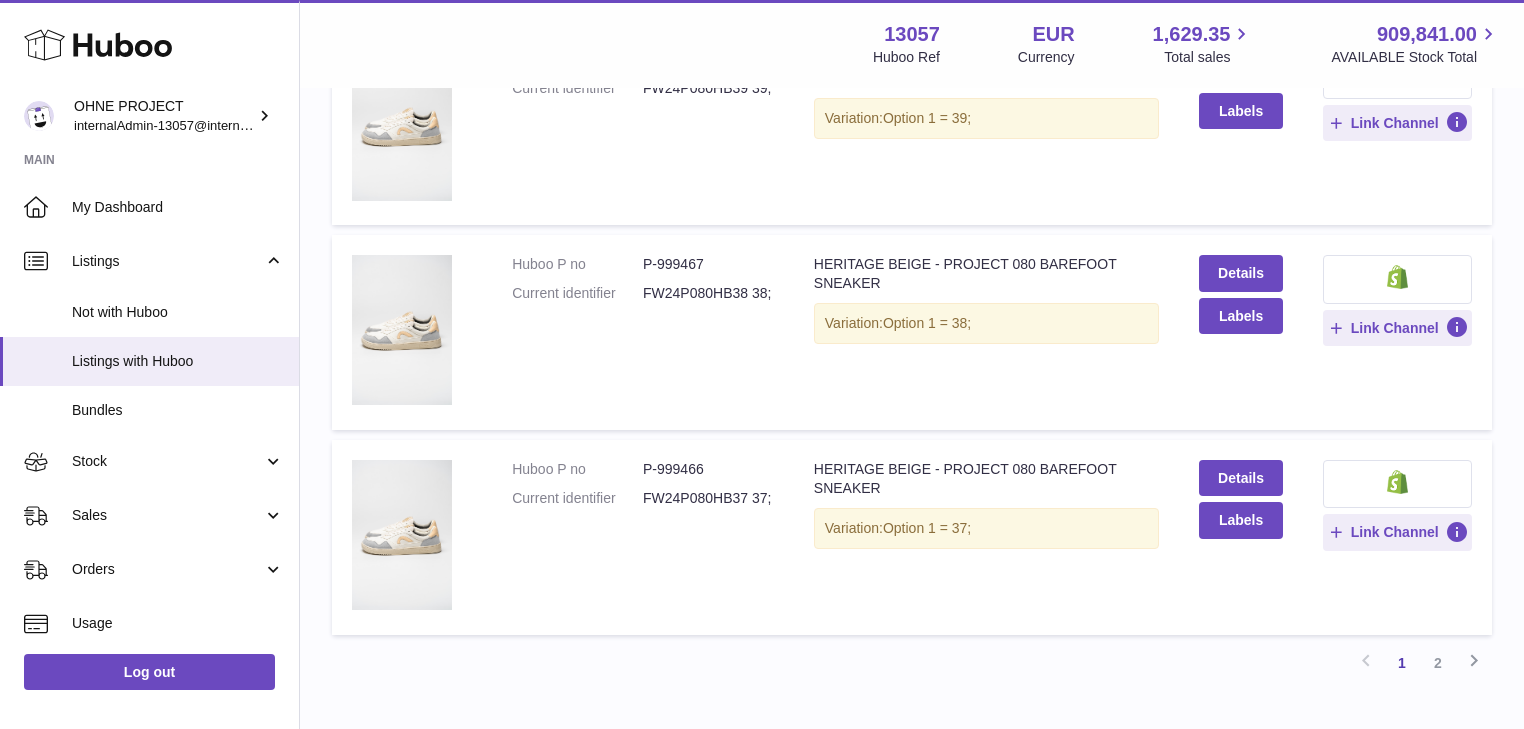 scroll, scrollTop: 1760, scrollLeft: 0, axis: vertical 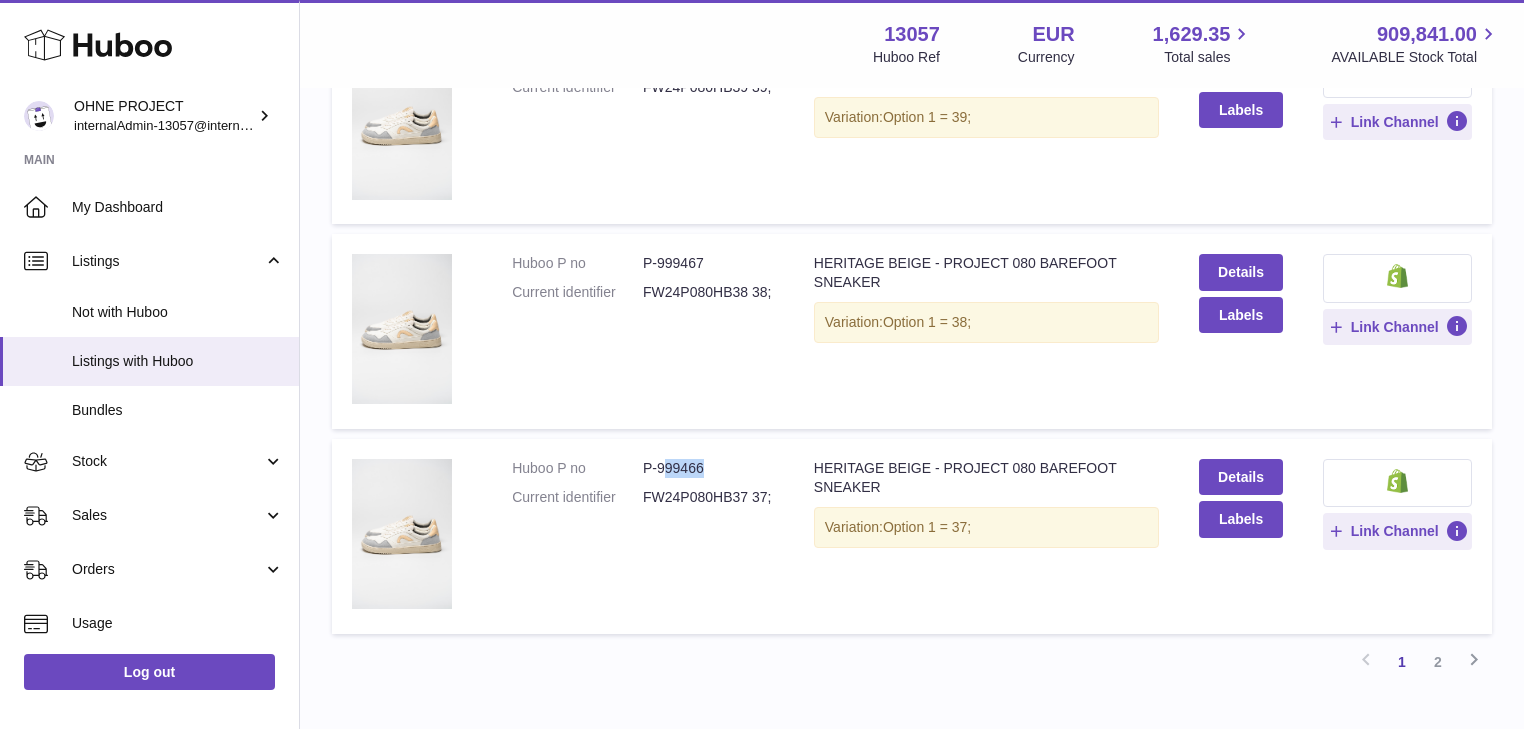 drag, startPoint x: 661, startPoint y: 470, endPoint x: 720, endPoint y: 460, distance: 59.841457 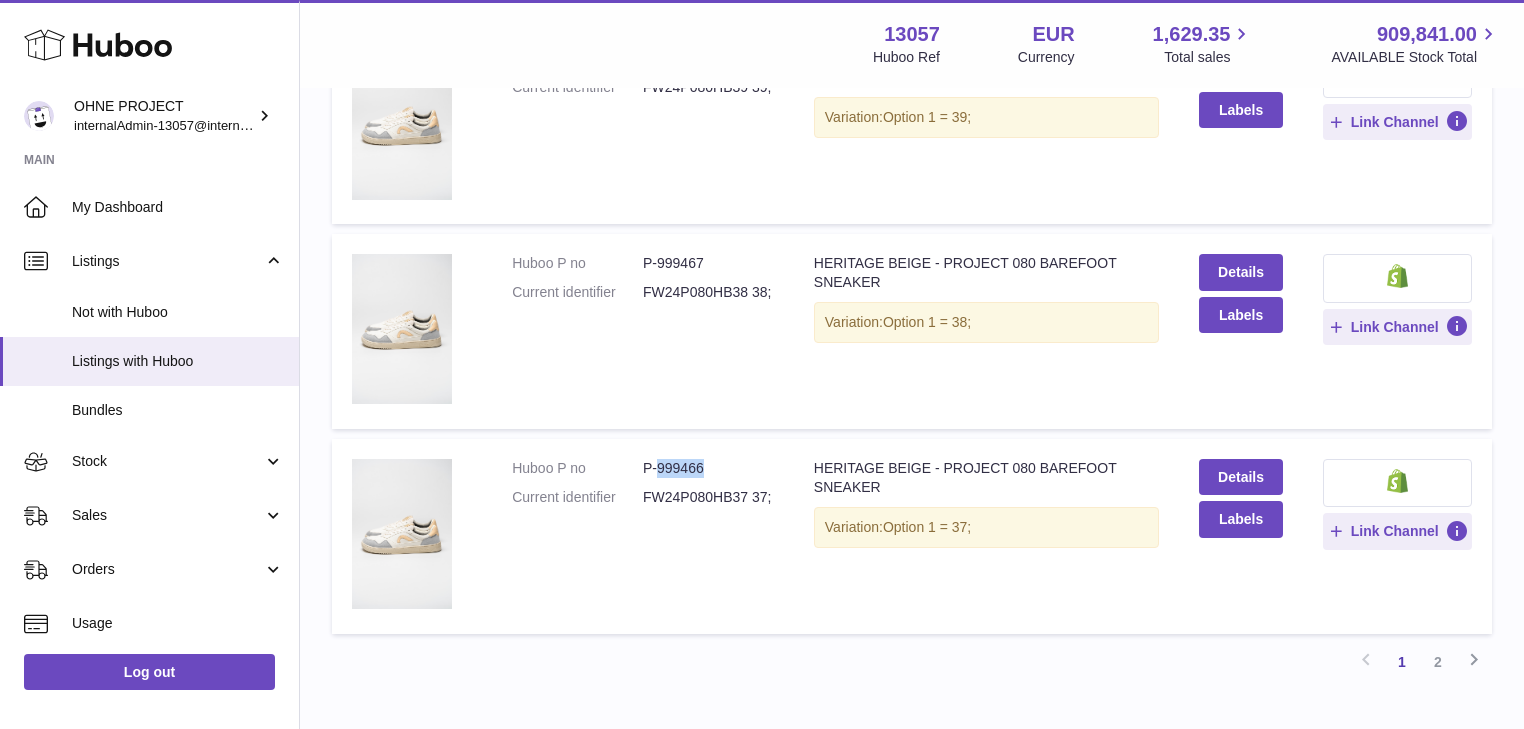 drag, startPoint x: 656, startPoint y: 470, endPoint x: 706, endPoint y: 465, distance: 50.24938 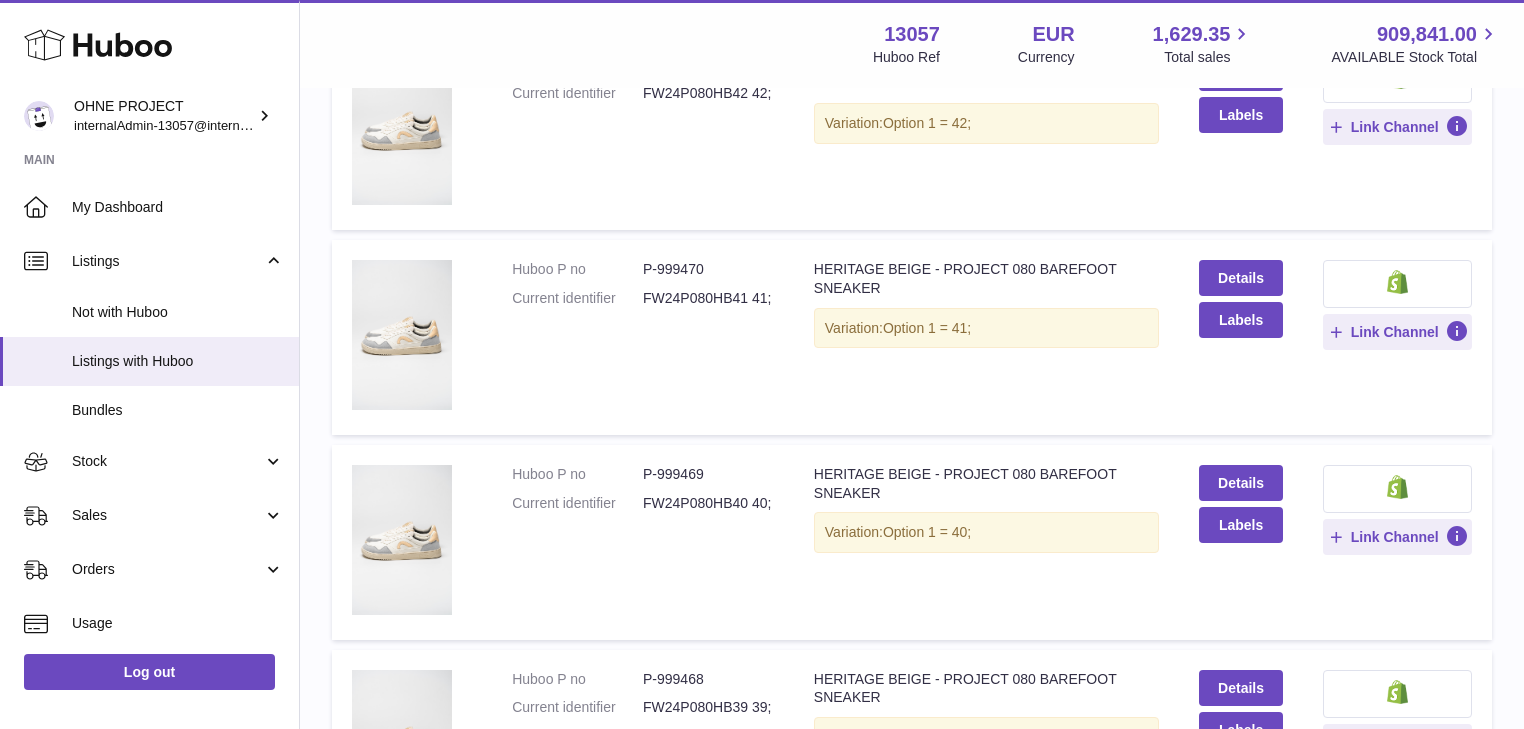 scroll, scrollTop: 960, scrollLeft: 0, axis: vertical 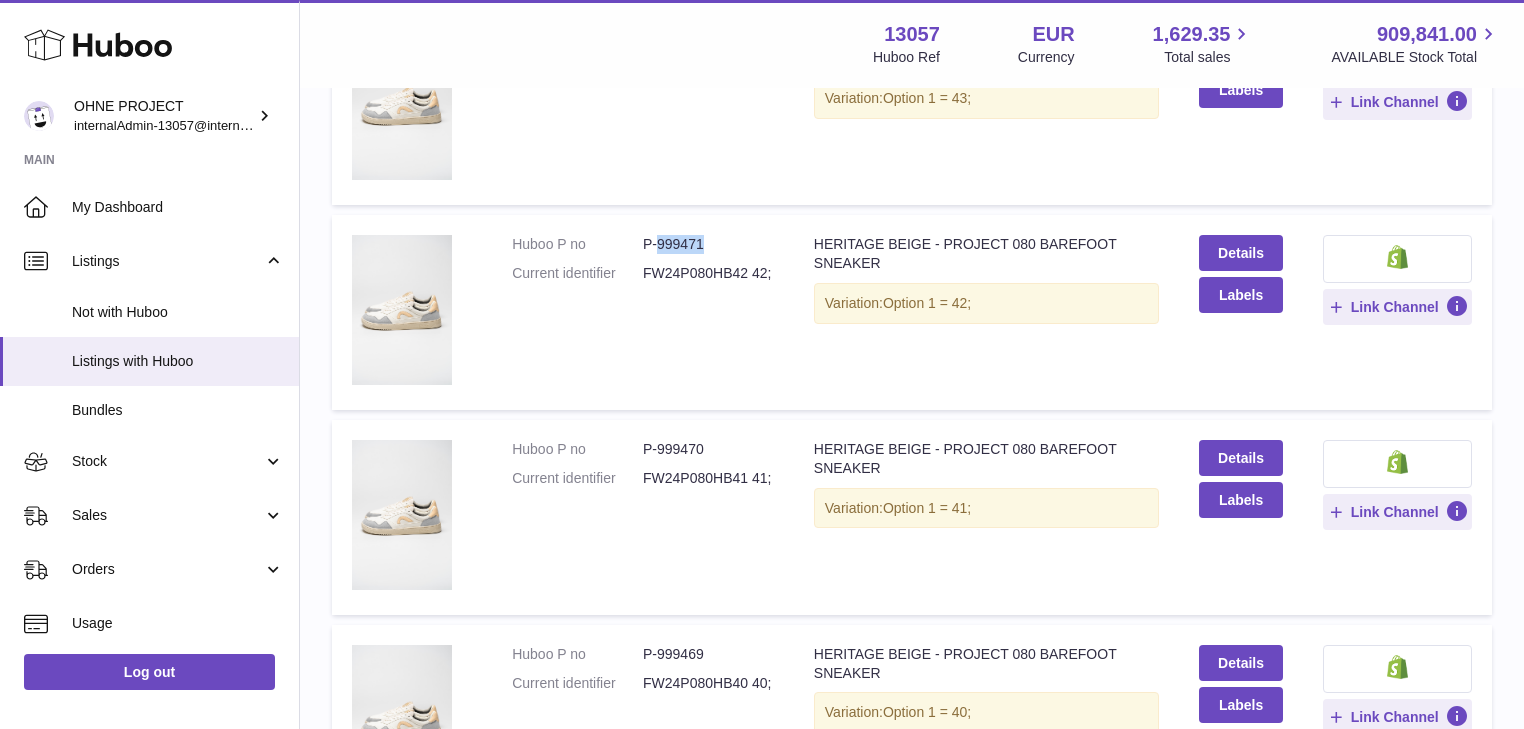 drag, startPoint x: 658, startPoint y: 245, endPoint x: 716, endPoint y: 240, distance: 58.21512 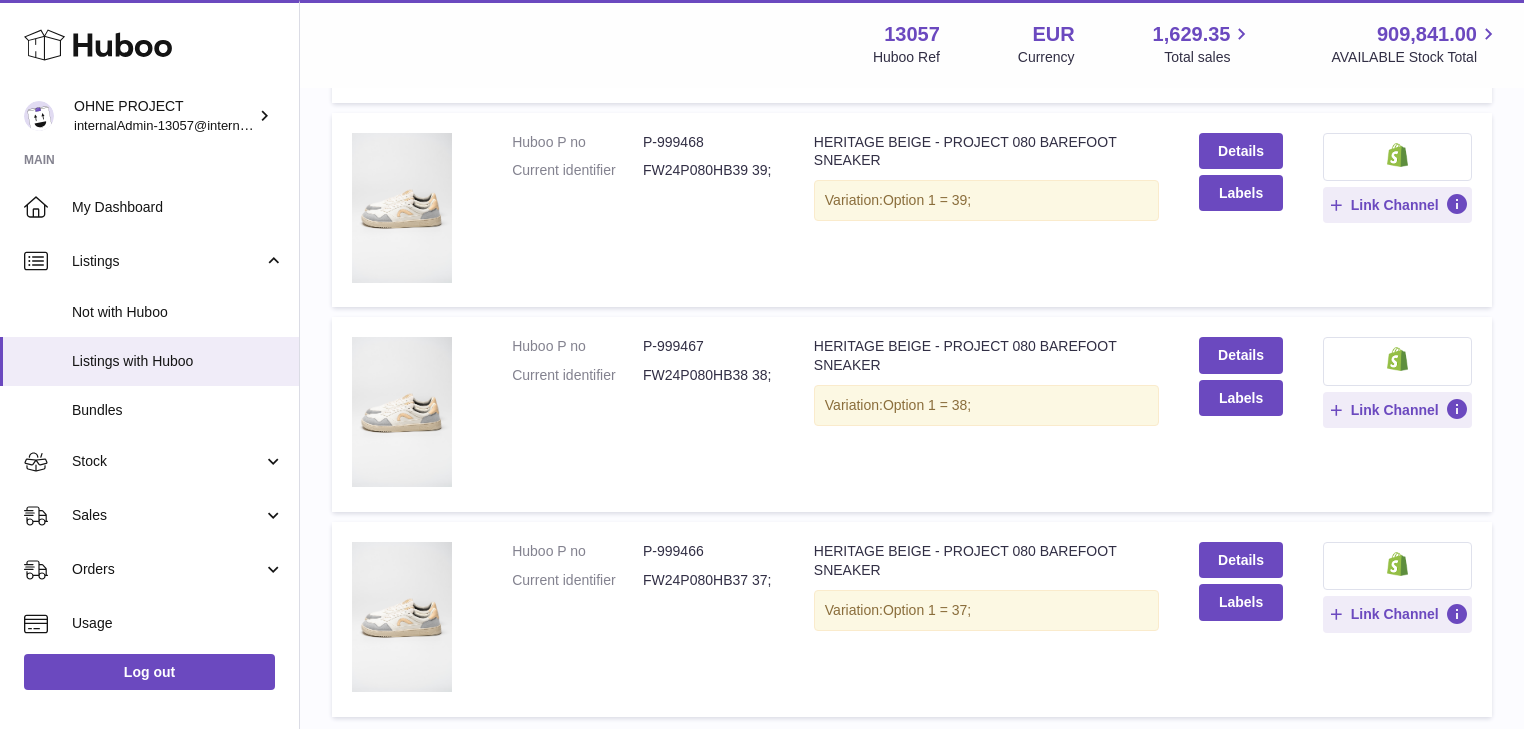 scroll, scrollTop: 1680, scrollLeft: 0, axis: vertical 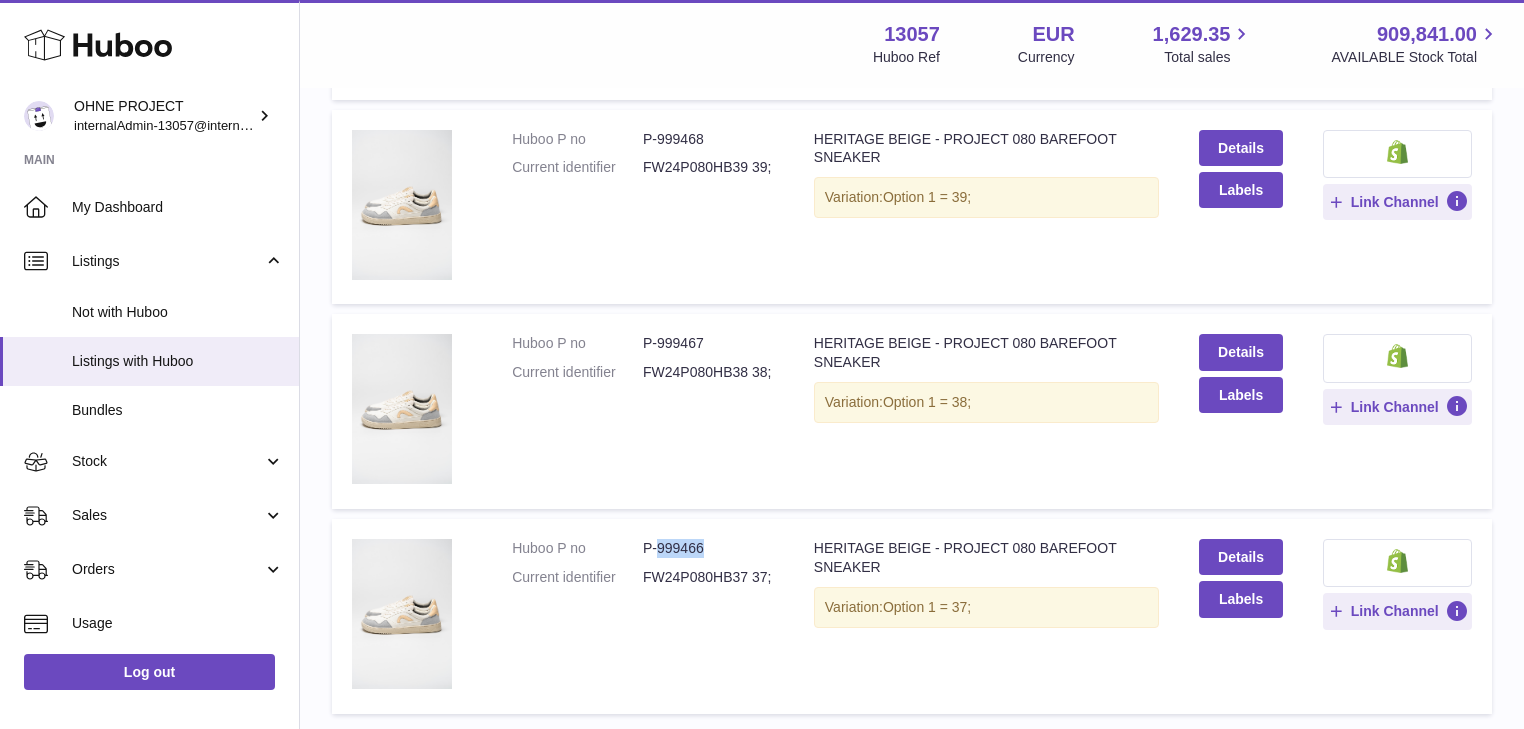 drag, startPoint x: 656, startPoint y: 548, endPoint x: 713, endPoint y: 547, distance: 57.00877 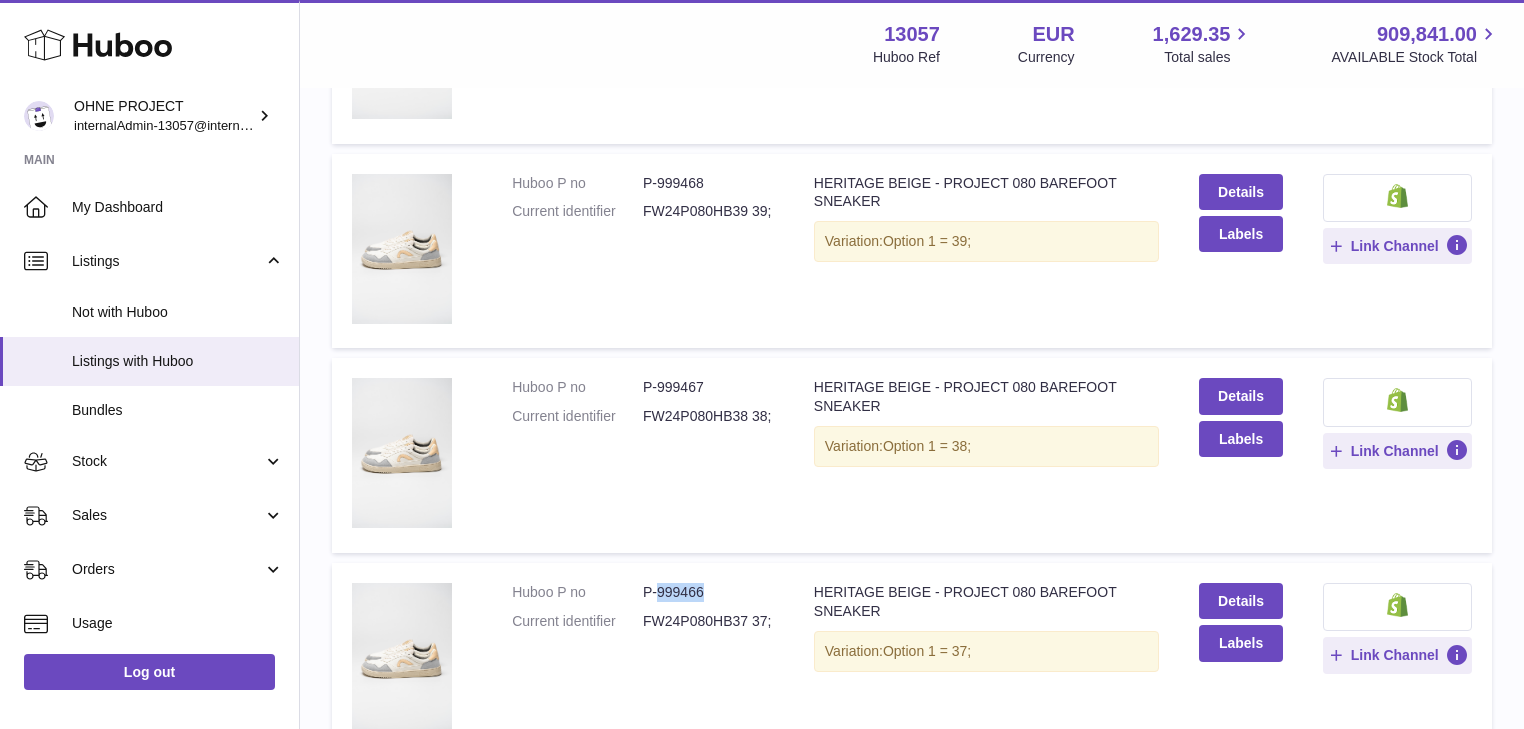 scroll, scrollTop: 1600, scrollLeft: 0, axis: vertical 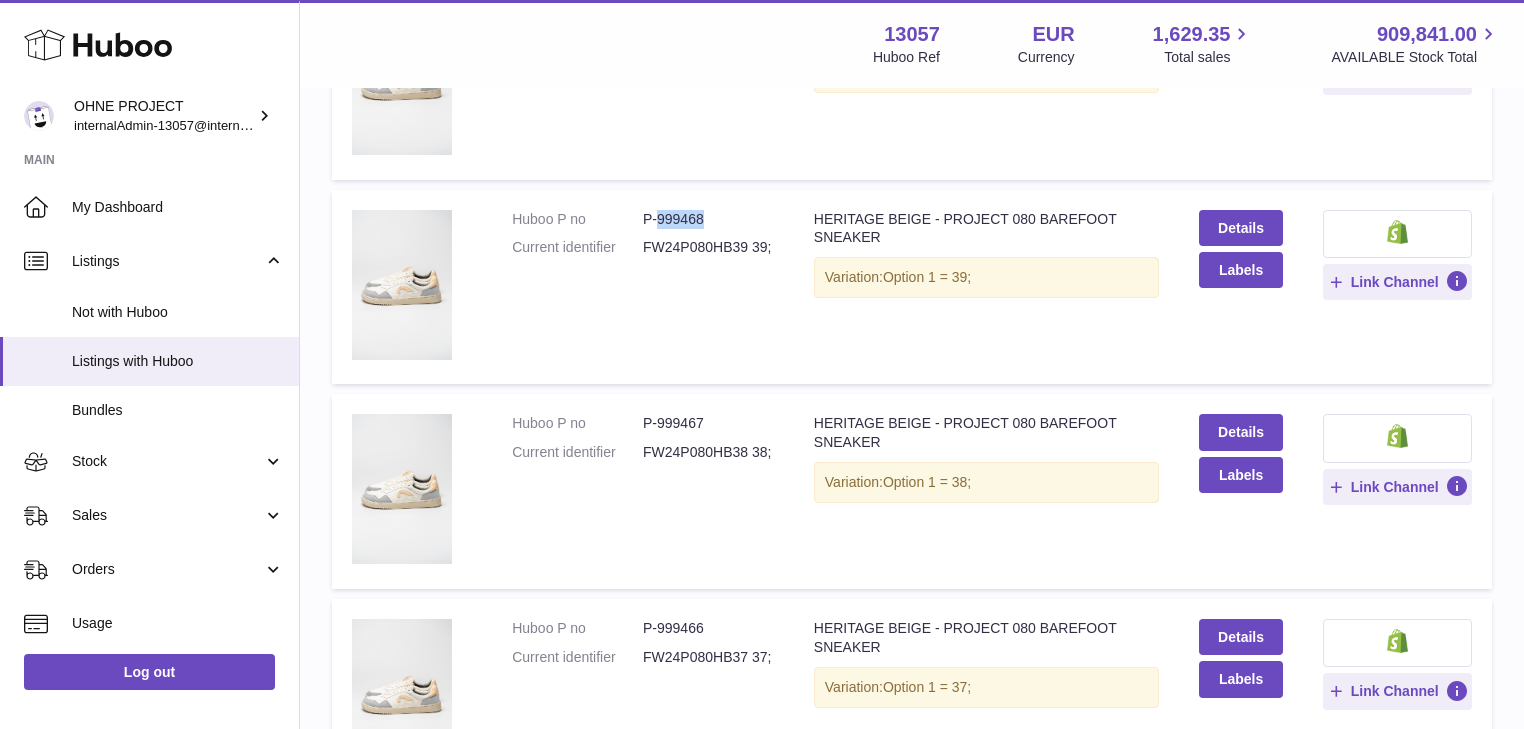 drag, startPoint x: 656, startPoint y: 216, endPoint x: 724, endPoint y: 218, distance: 68.0294 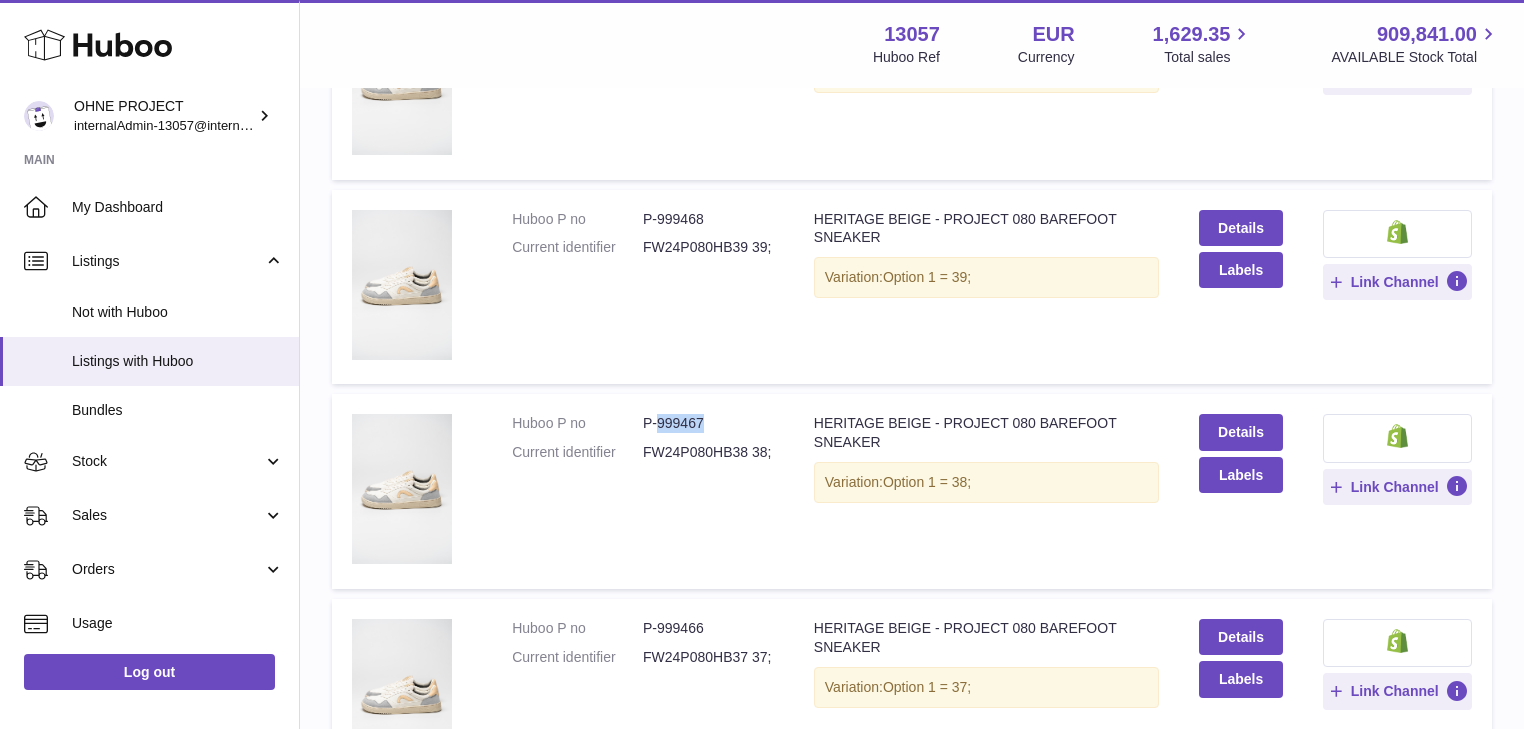 drag, startPoint x: 676, startPoint y: 423, endPoint x: 718, endPoint y: 420, distance: 42.107006 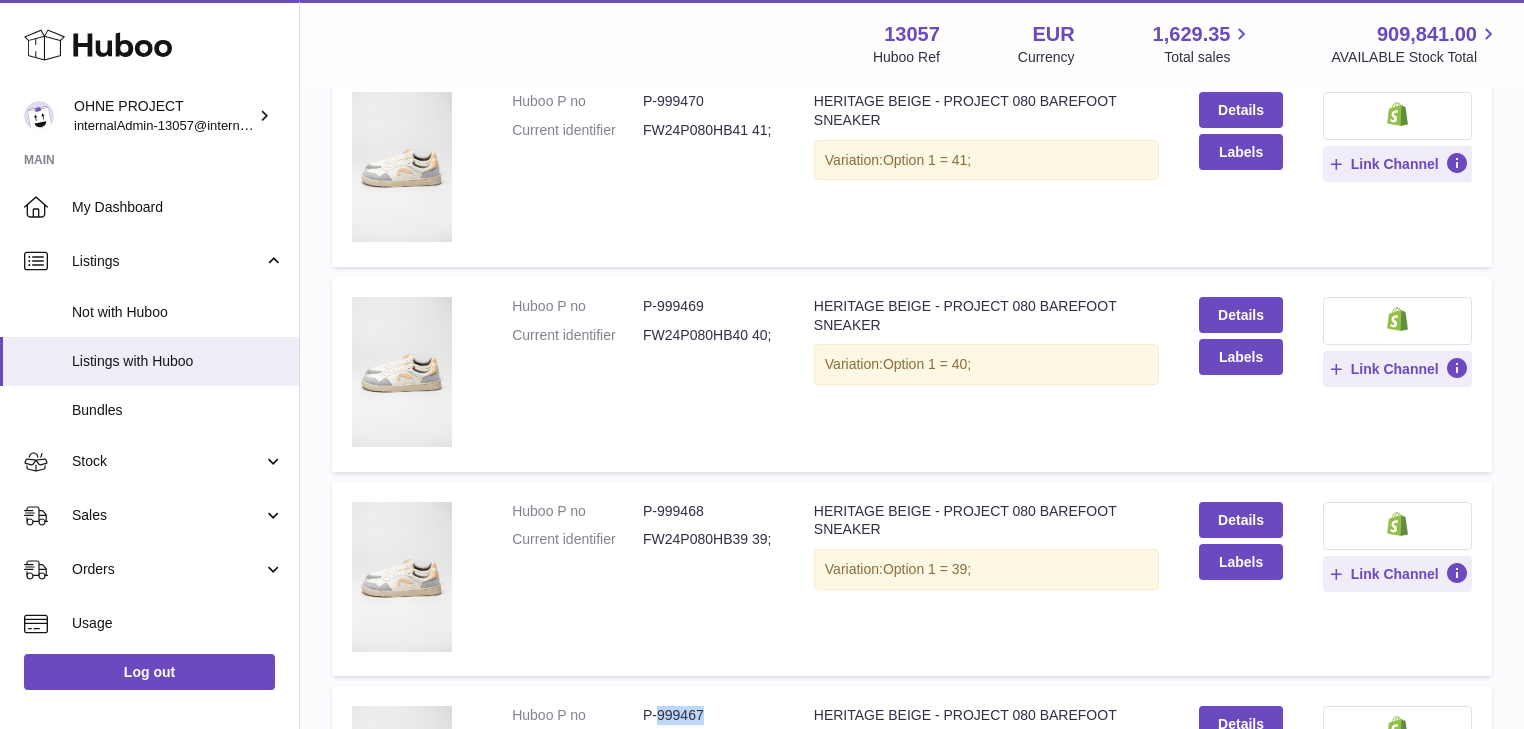scroll, scrollTop: 1280, scrollLeft: 0, axis: vertical 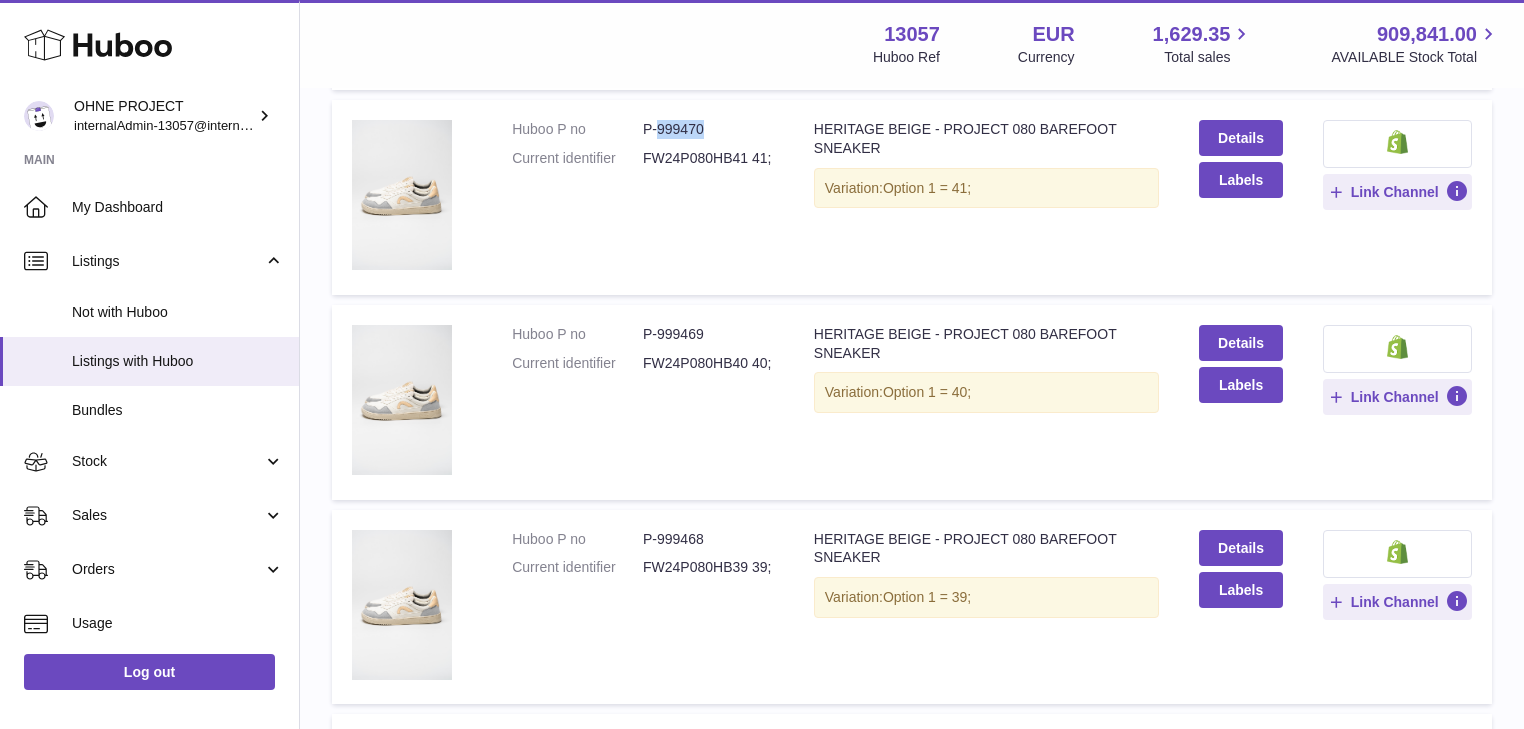 drag, startPoint x: 655, startPoint y: 128, endPoint x: 699, endPoint y: 128, distance: 44 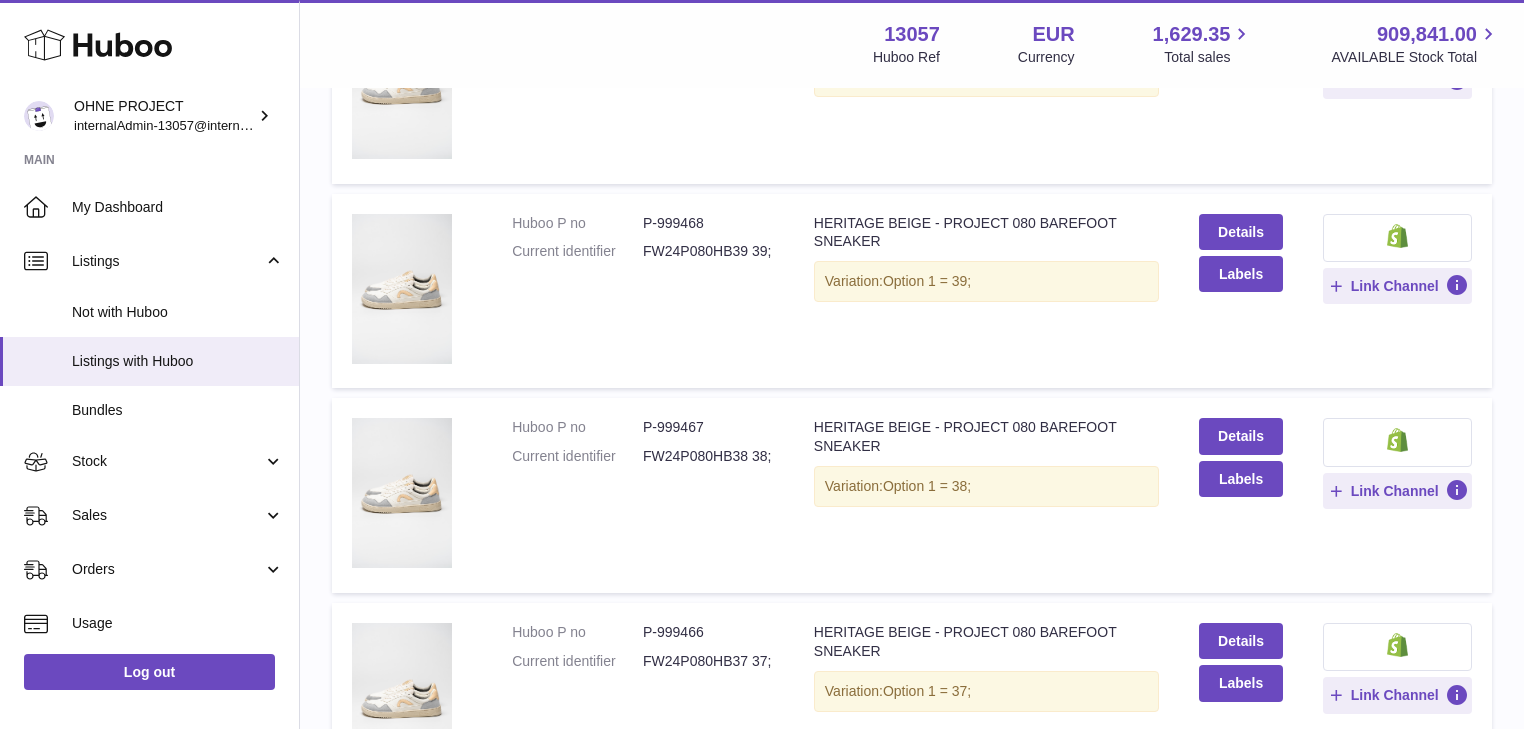 scroll, scrollTop: 1600, scrollLeft: 0, axis: vertical 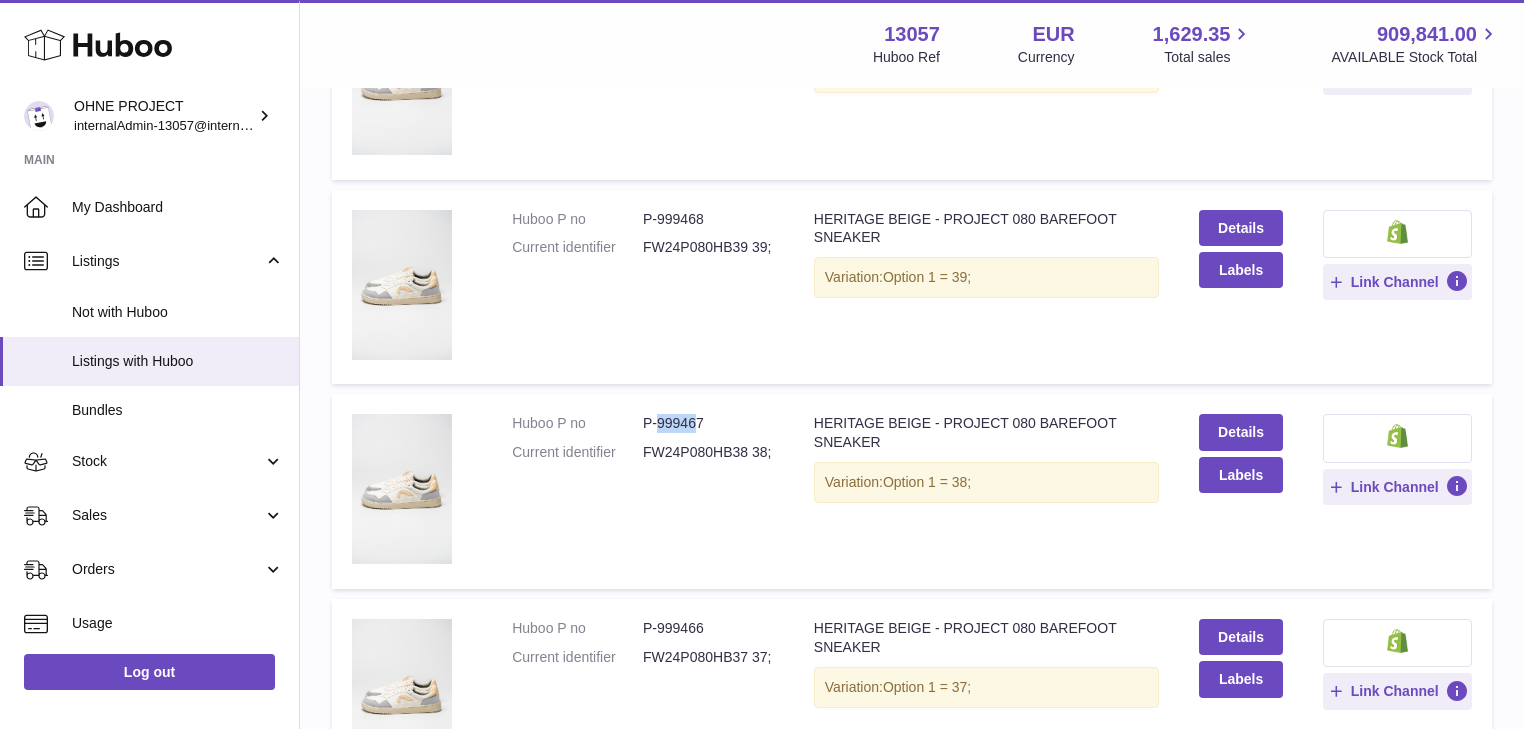 drag, startPoint x: 657, startPoint y: 424, endPoint x: 700, endPoint y: 424, distance: 43 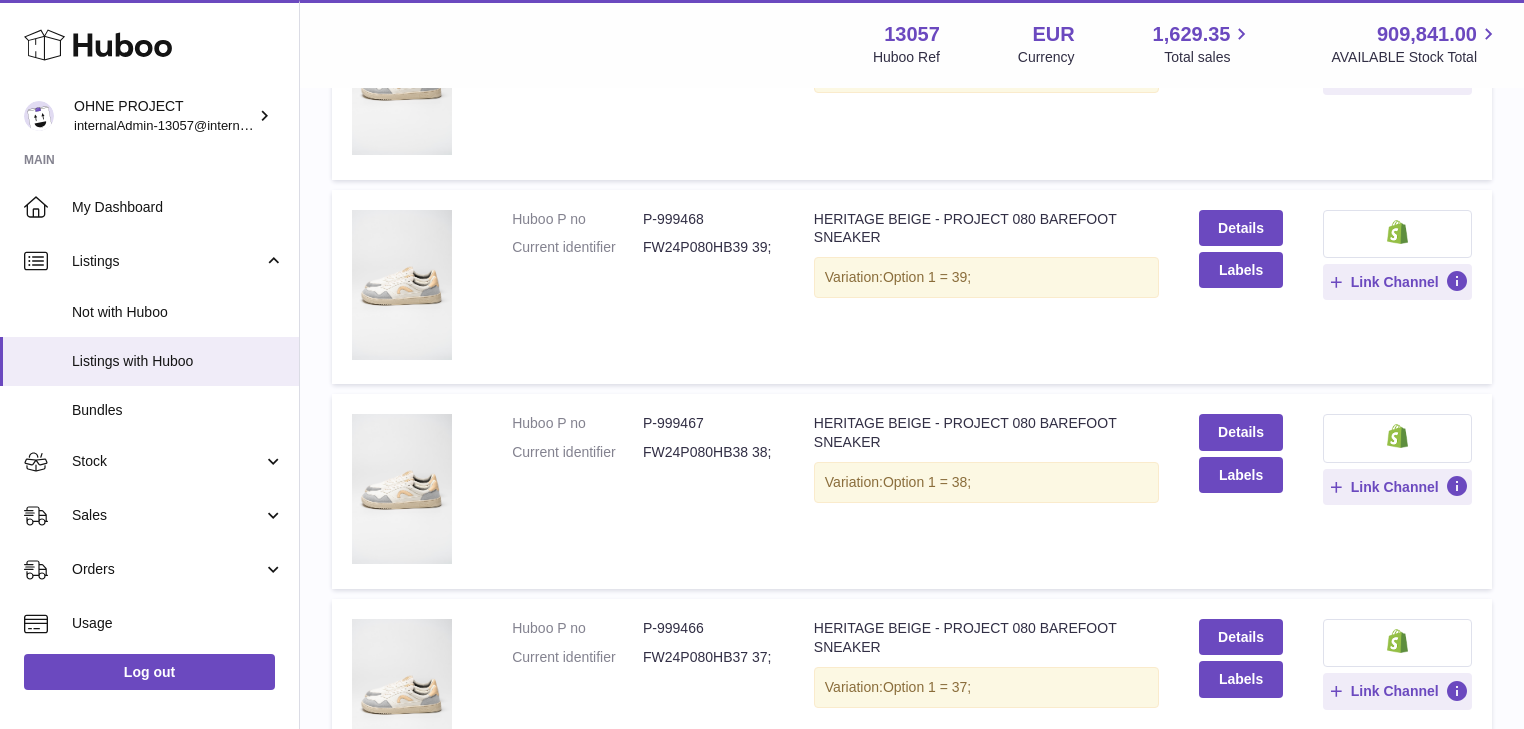 click on "P-999467" at bounding box center [708, 423] 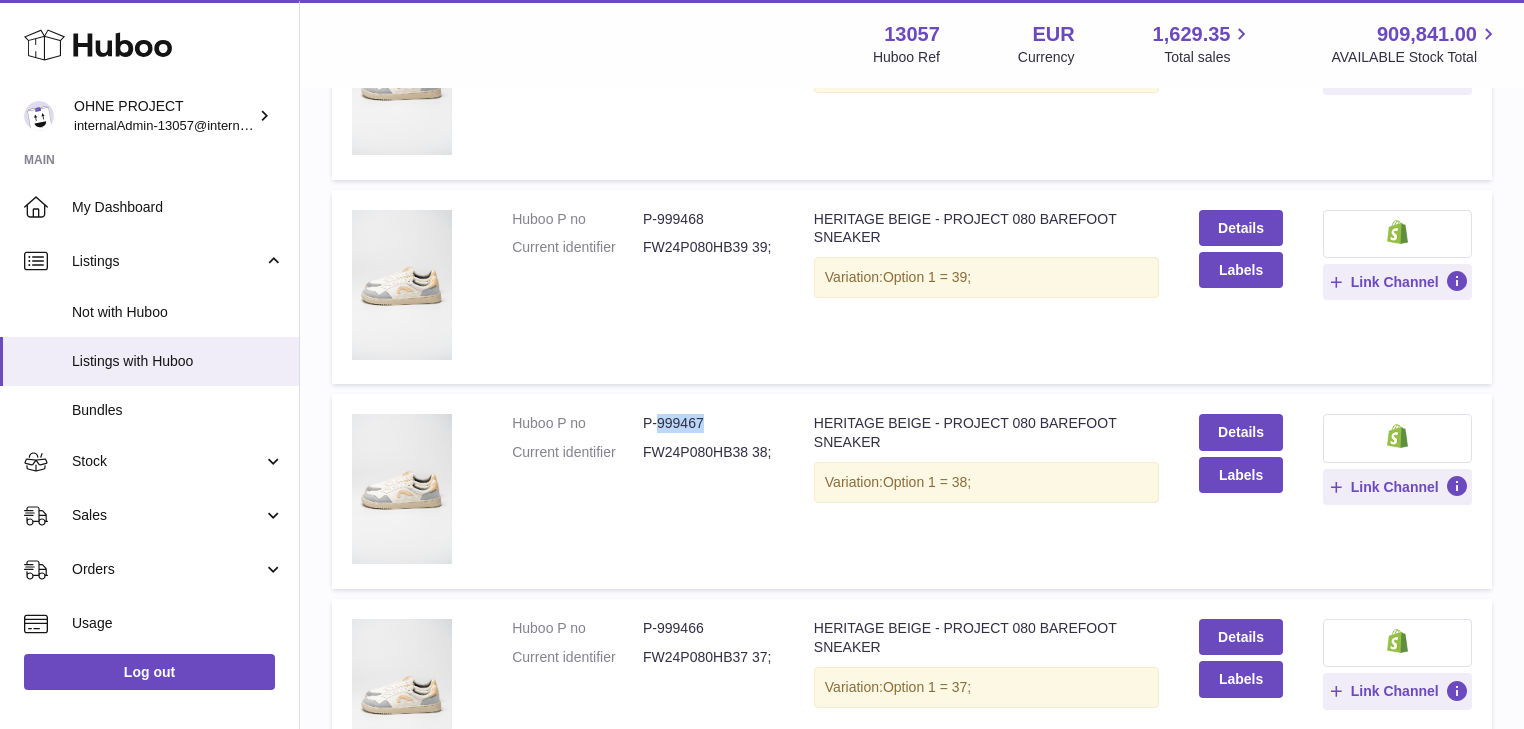 drag, startPoint x: 709, startPoint y: 425, endPoint x: 655, endPoint y: 421, distance: 54.147945 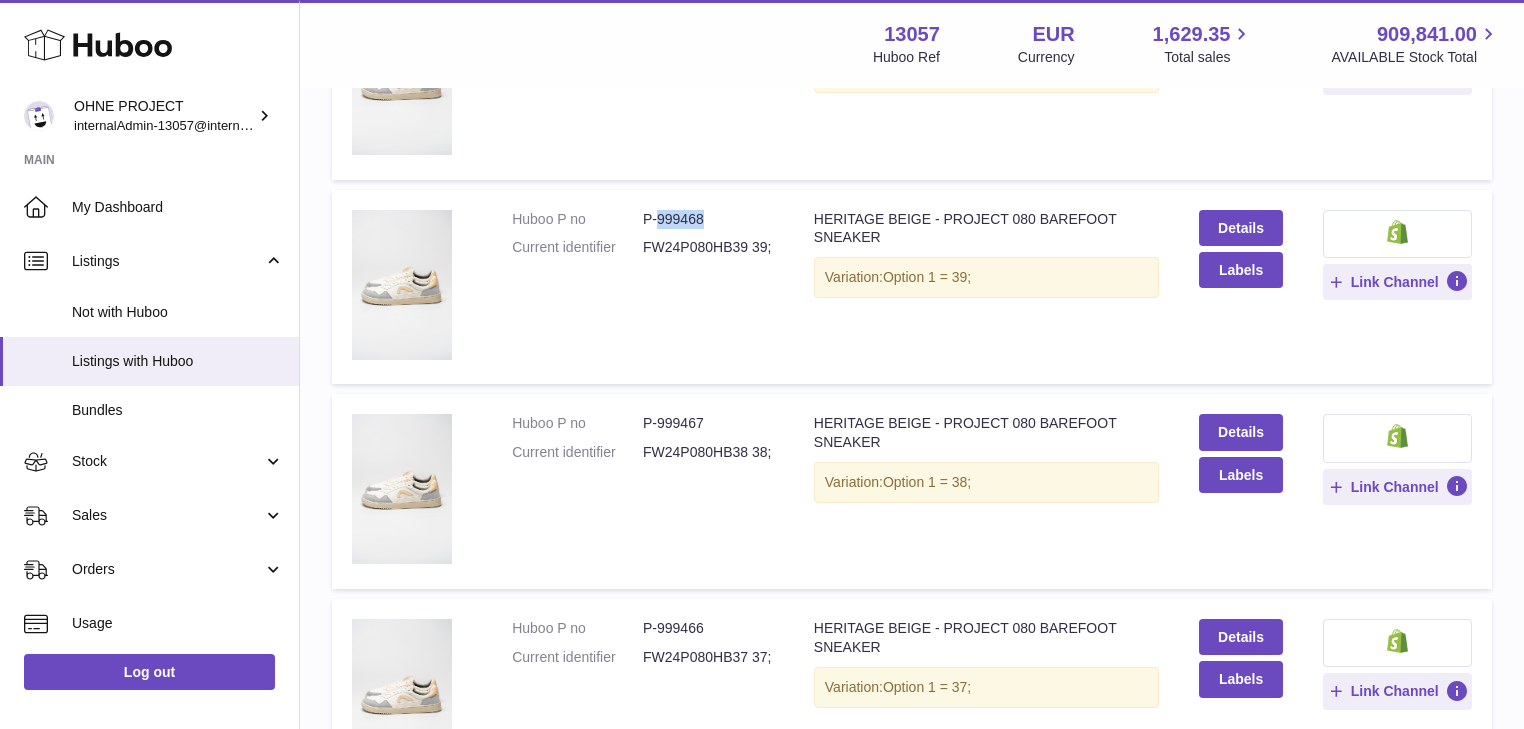 drag, startPoint x: 675, startPoint y: 219, endPoint x: 699, endPoint y: 215, distance: 24.33105 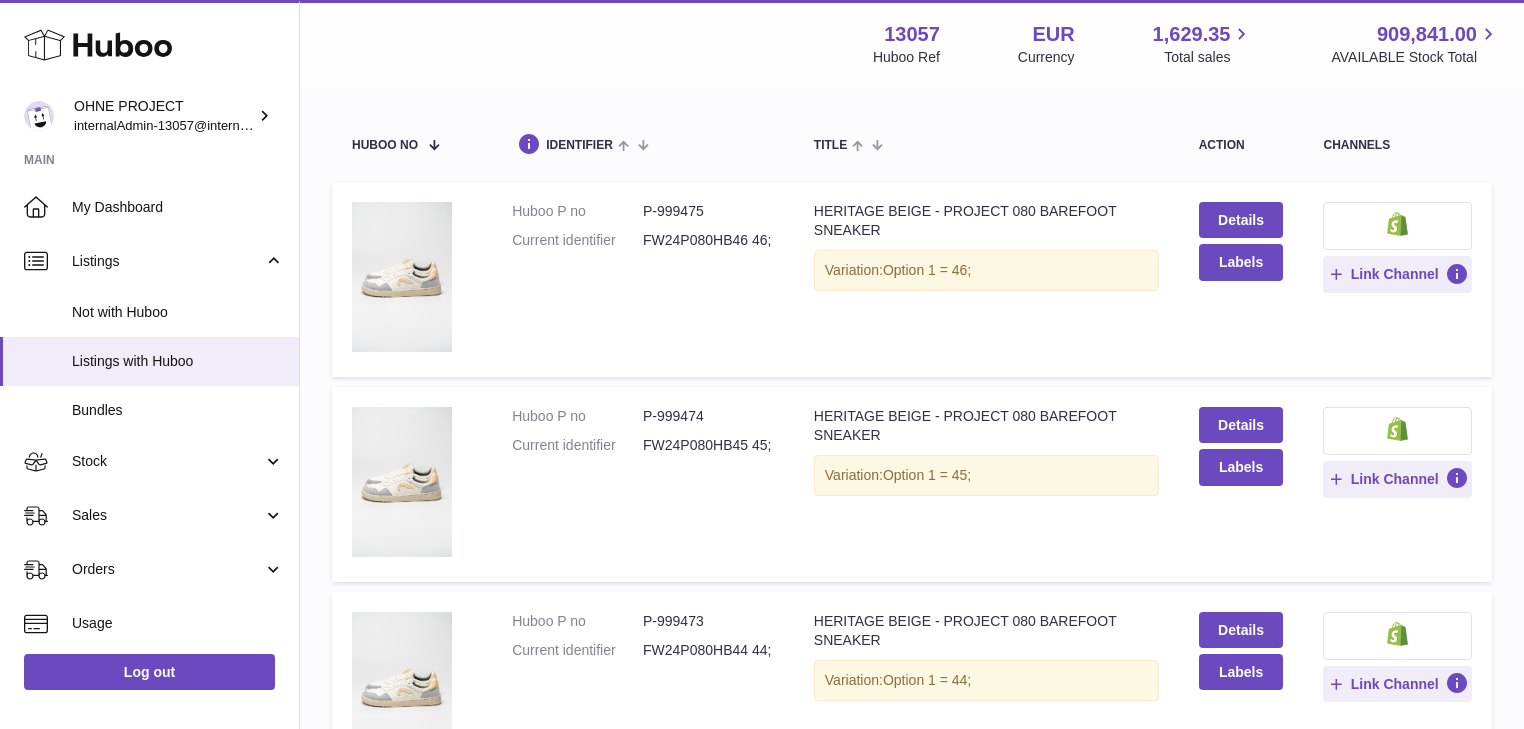 scroll, scrollTop: 0, scrollLeft: 0, axis: both 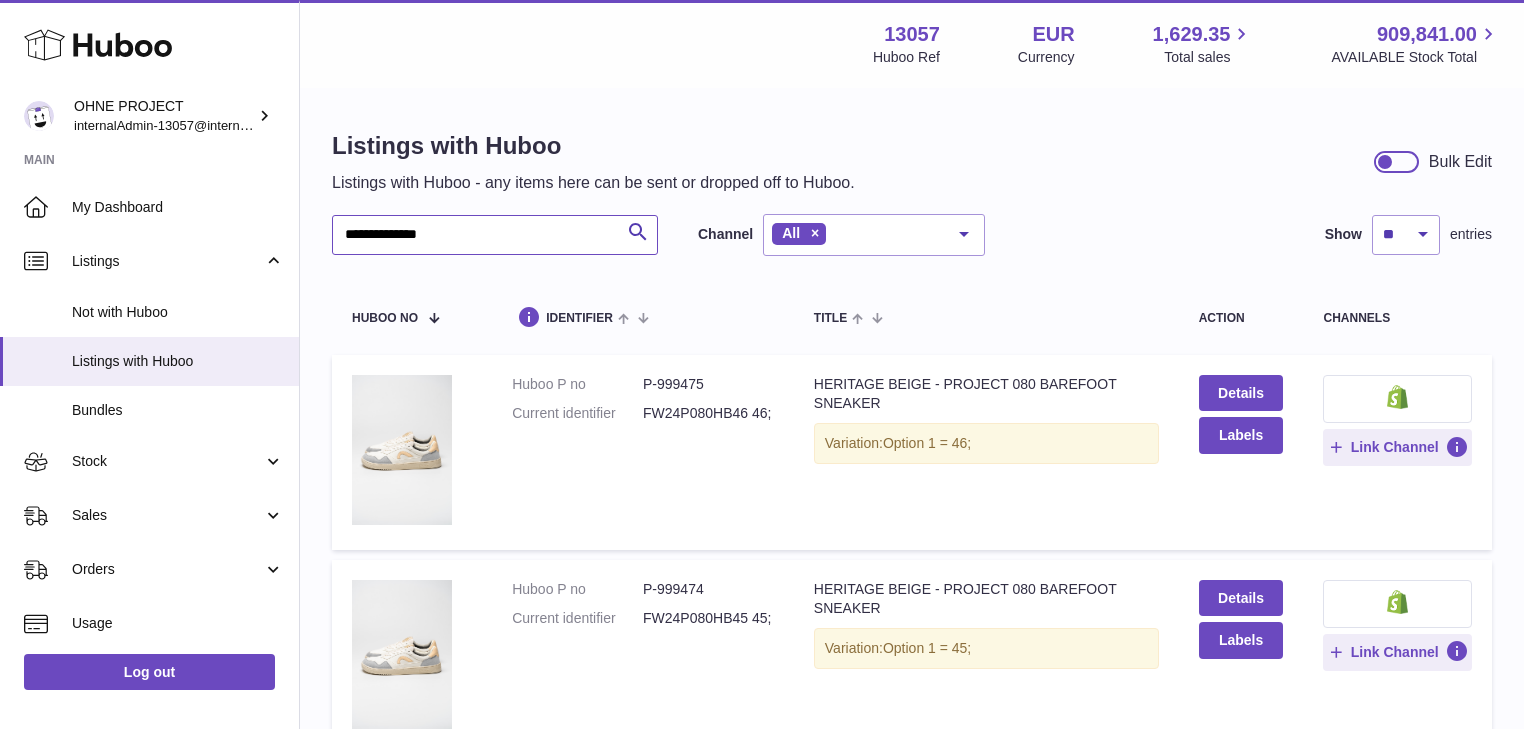 click on "**********" at bounding box center (495, 235) 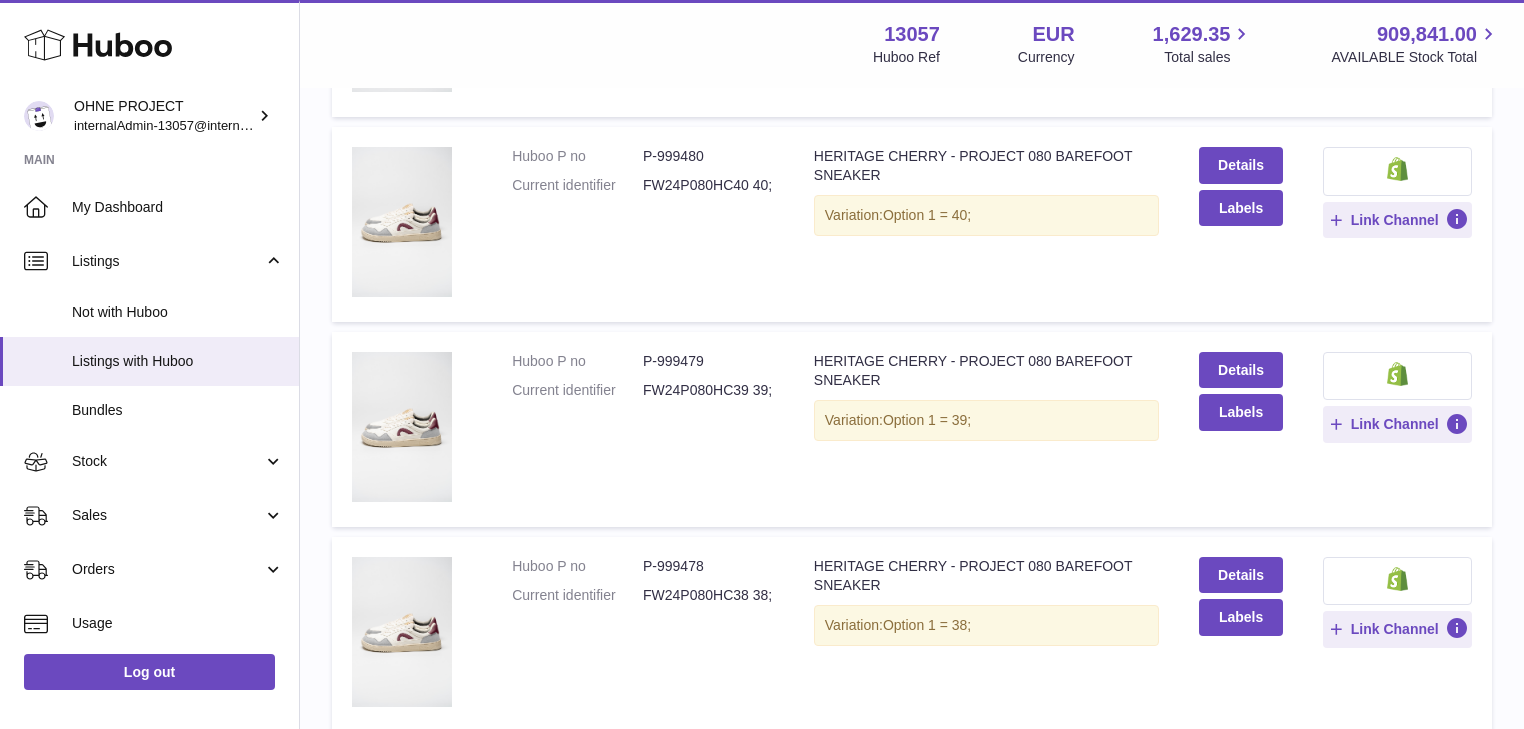 scroll, scrollTop: 1680, scrollLeft: 0, axis: vertical 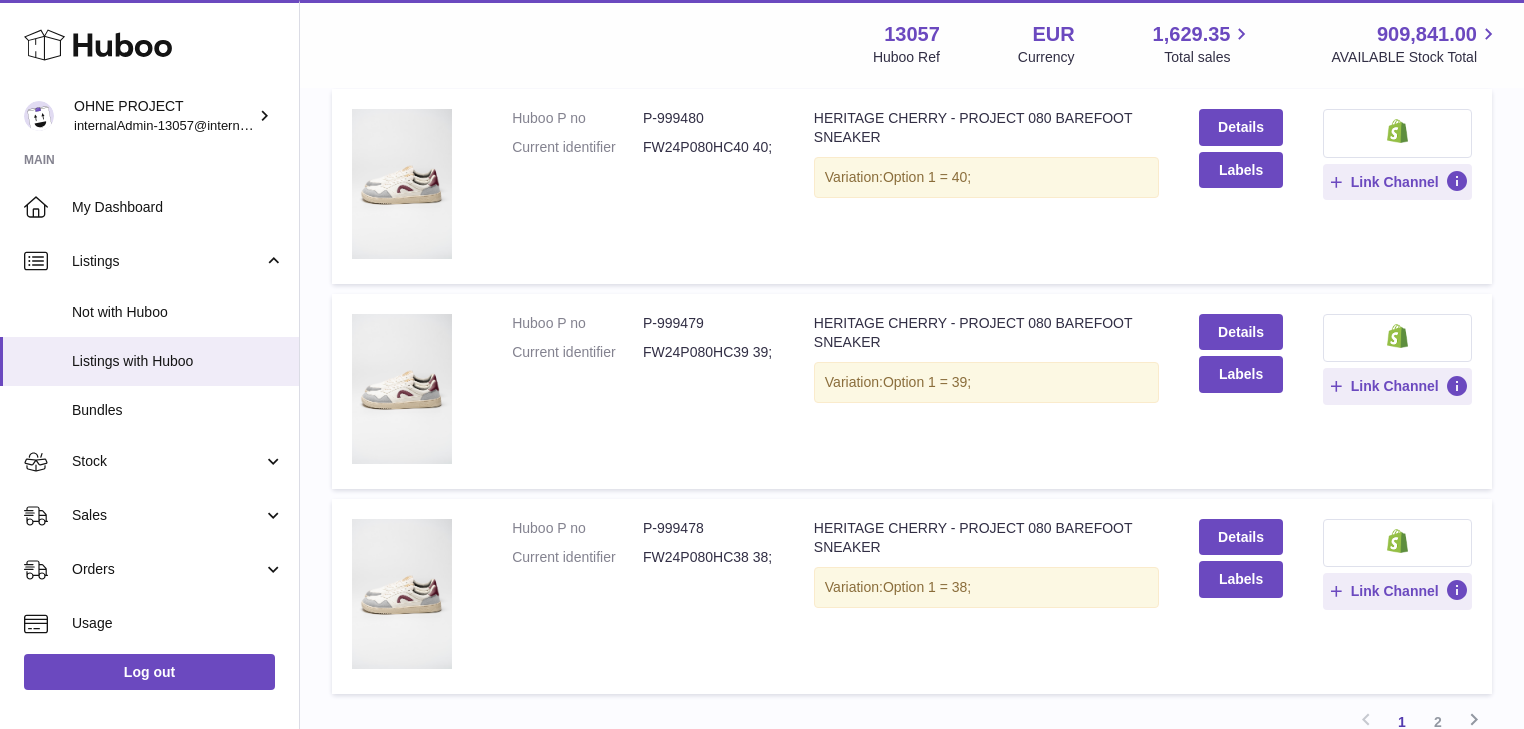 click on "P-999478" at bounding box center [708, 528] 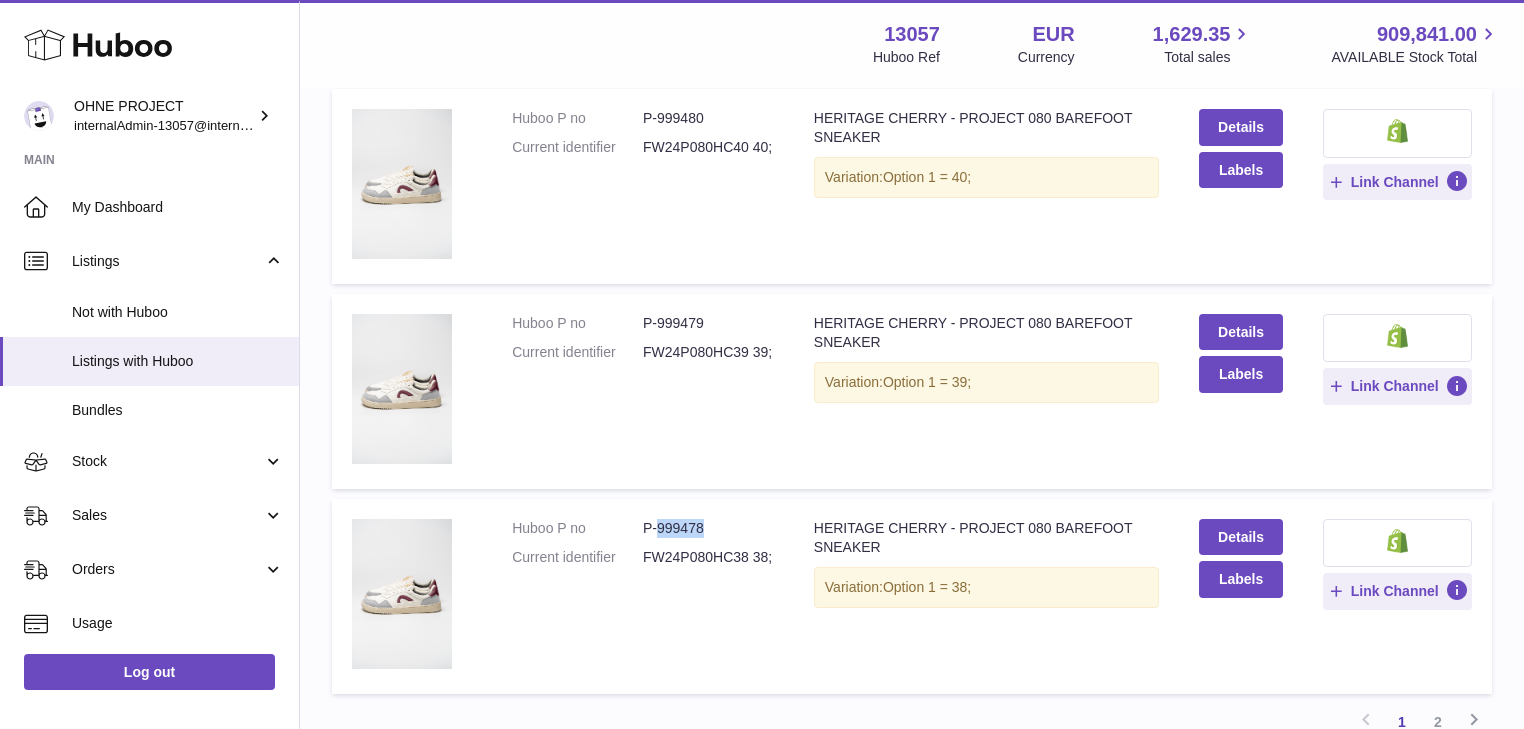 drag, startPoint x: 656, startPoint y: 527, endPoint x: 720, endPoint y: 528, distance: 64.00781 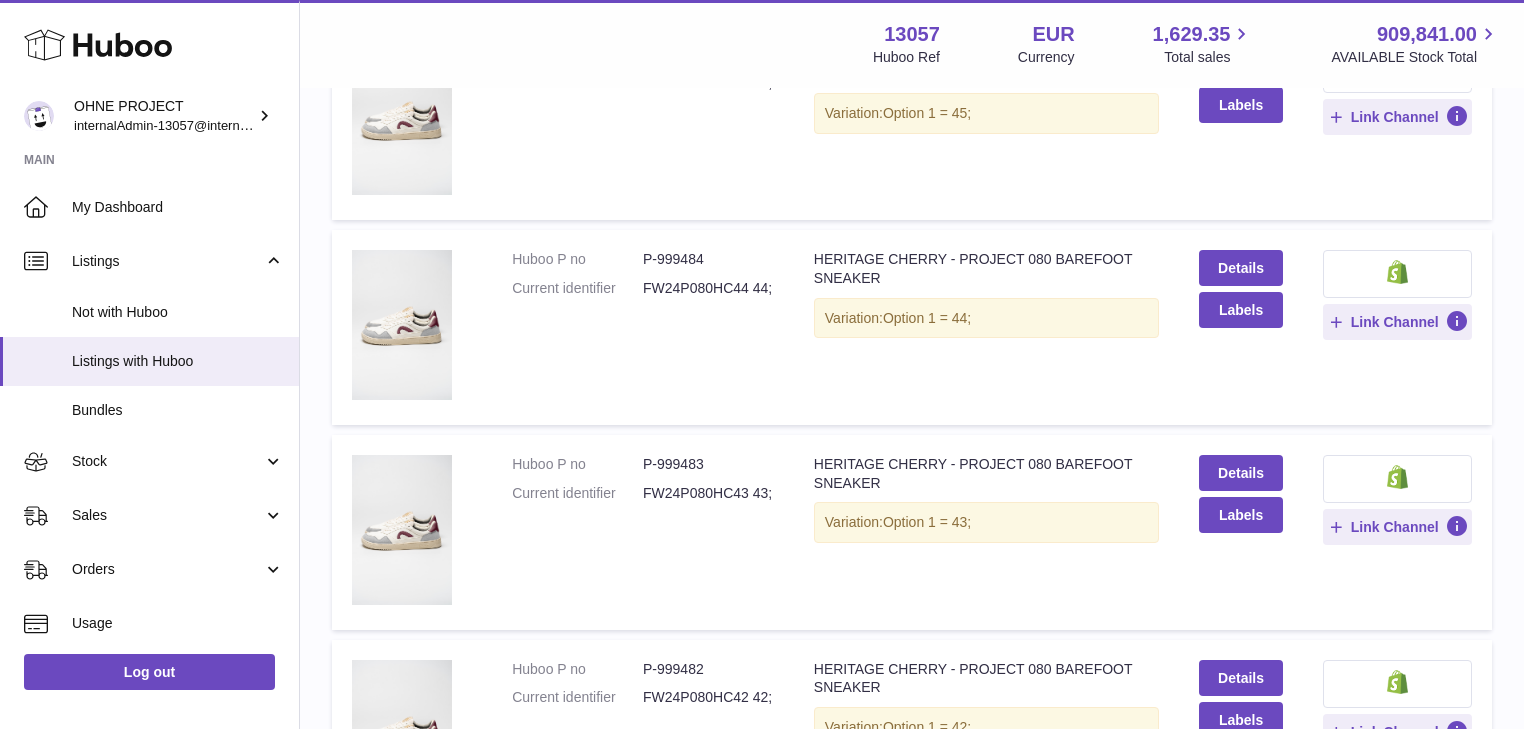 scroll, scrollTop: 560, scrollLeft: 0, axis: vertical 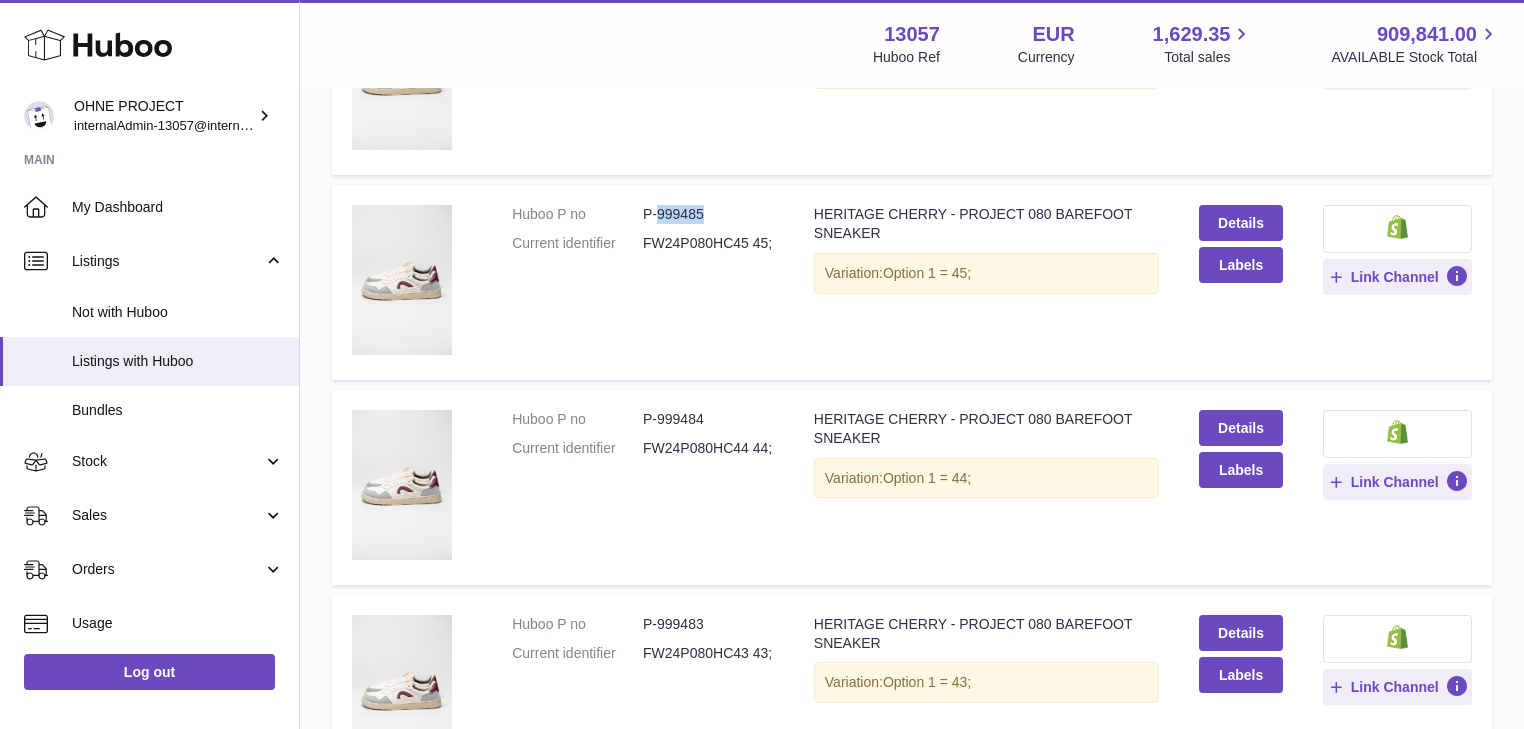 drag, startPoint x: 657, startPoint y: 213, endPoint x: 728, endPoint y: 208, distance: 71.17584 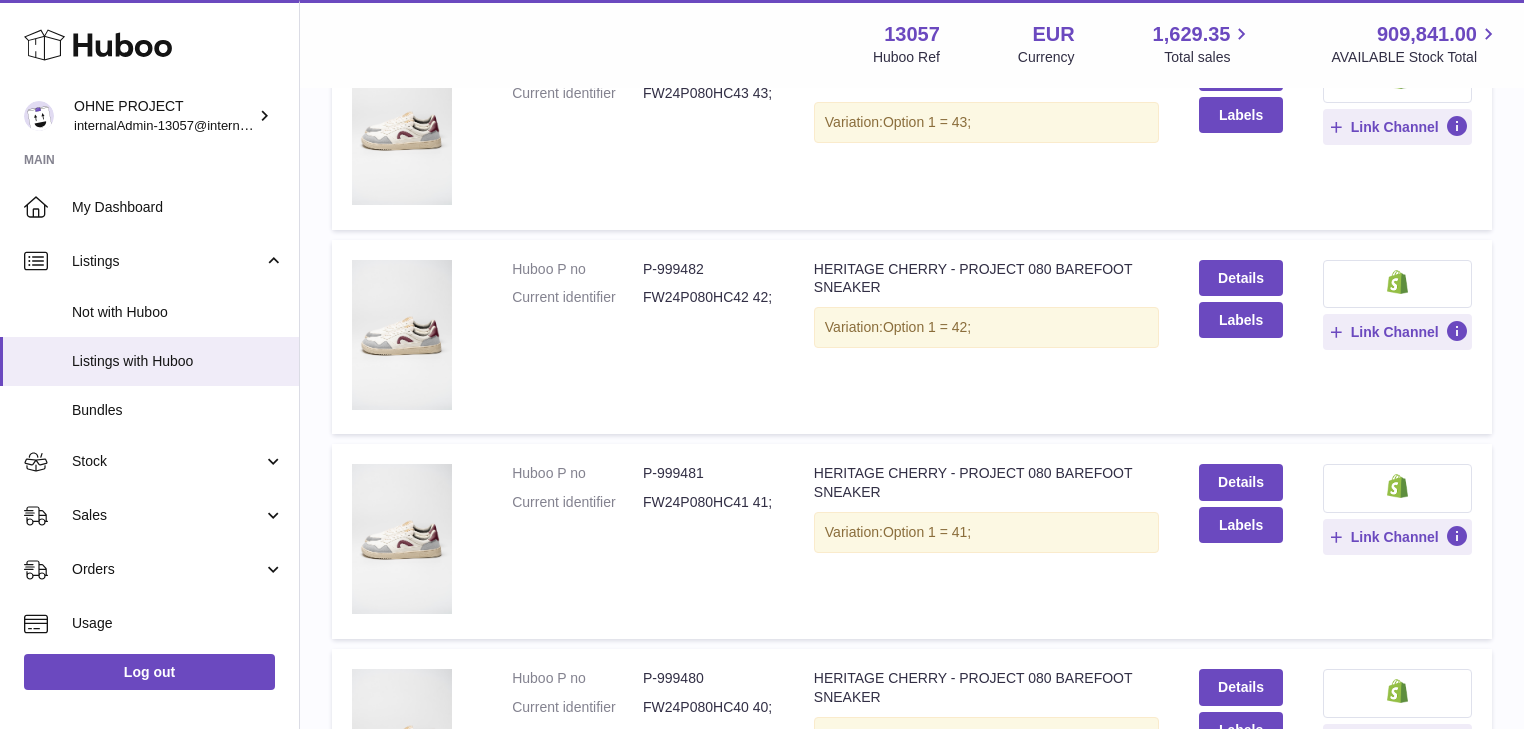 scroll, scrollTop: 1280, scrollLeft: 0, axis: vertical 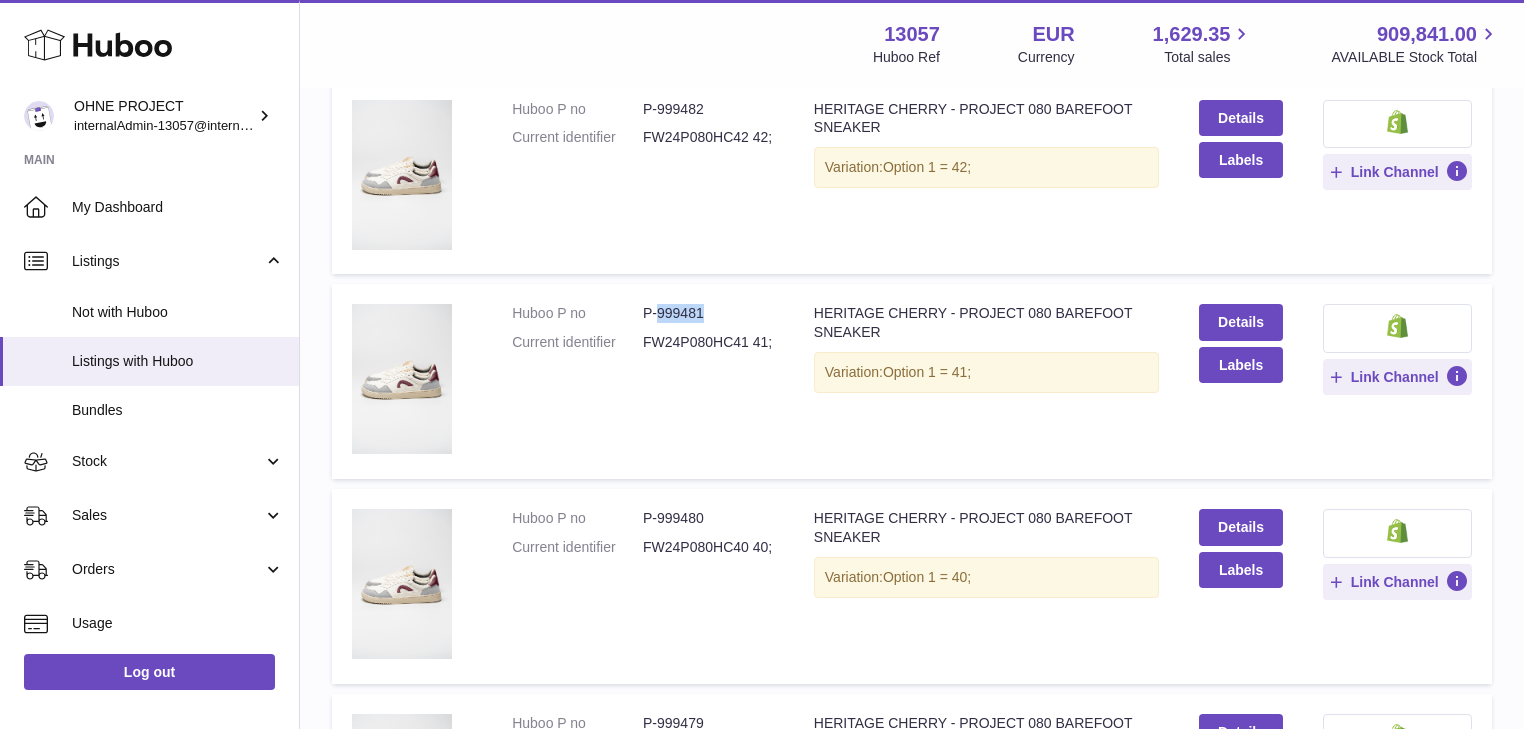 drag, startPoint x: 654, startPoint y: 315, endPoint x: 701, endPoint y: 316, distance: 47.010635 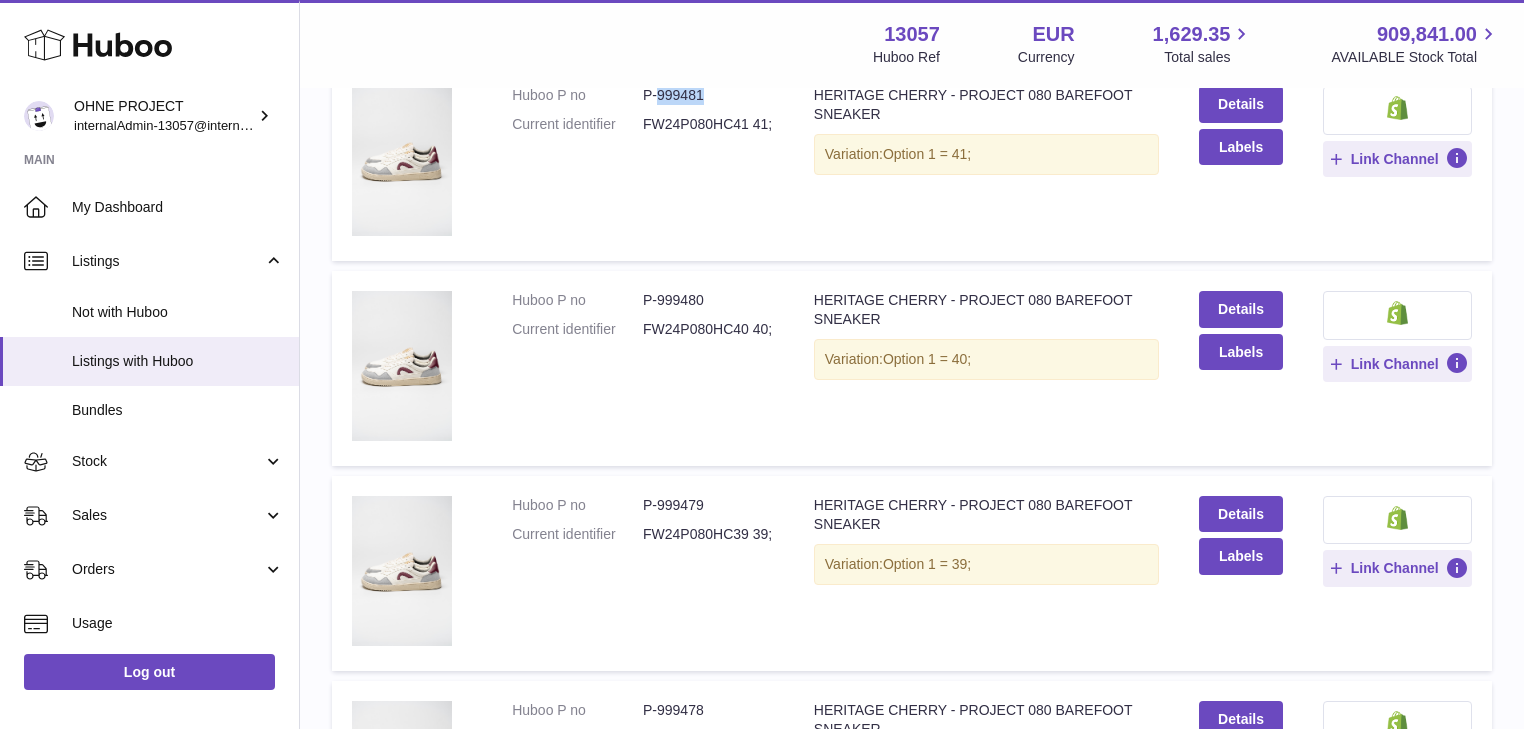 scroll, scrollTop: 1520, scrollLeft: 0, axis: vertical 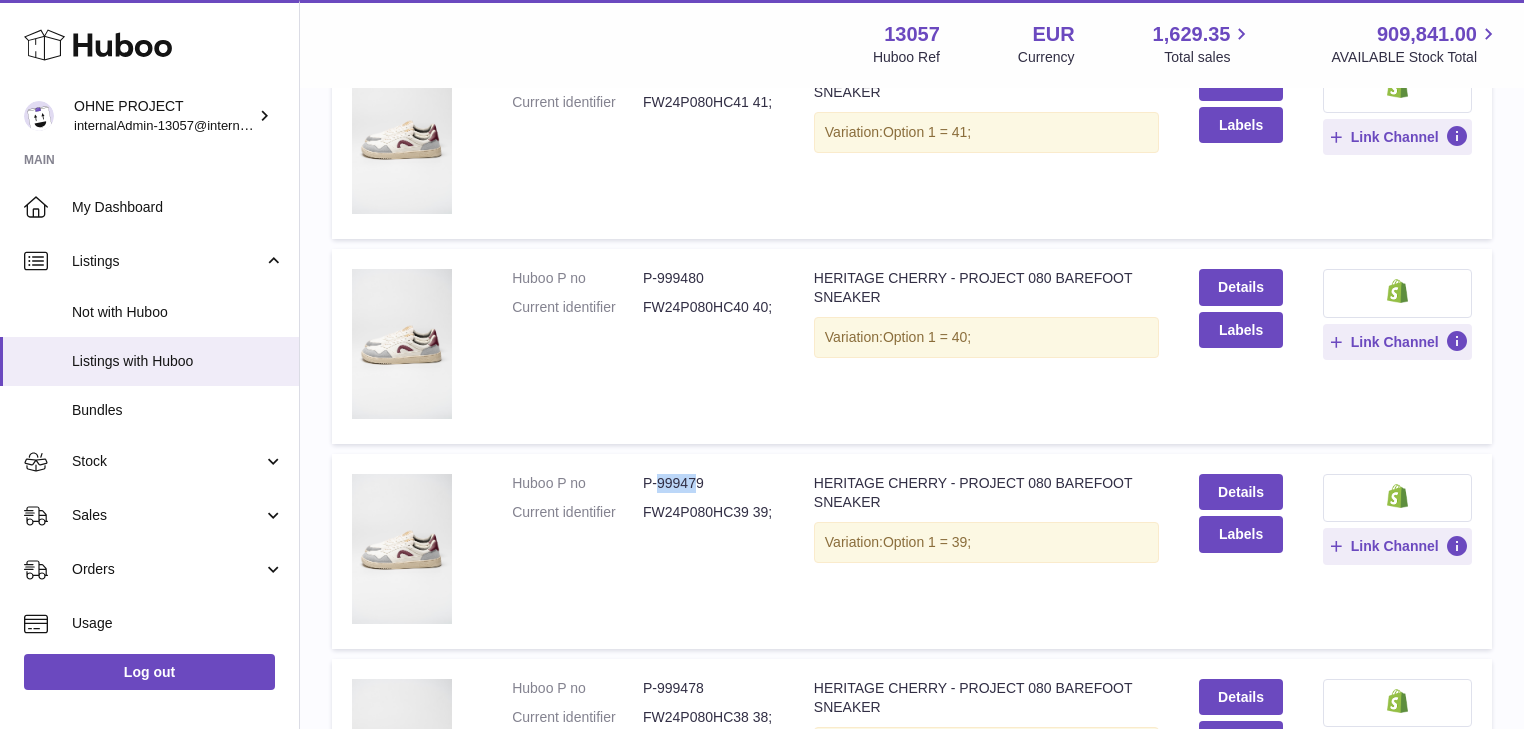 drag, startPoint x: 660, startPoint y: 484, endPoint x: 700, endPoint y: 480, distance: 40.1995 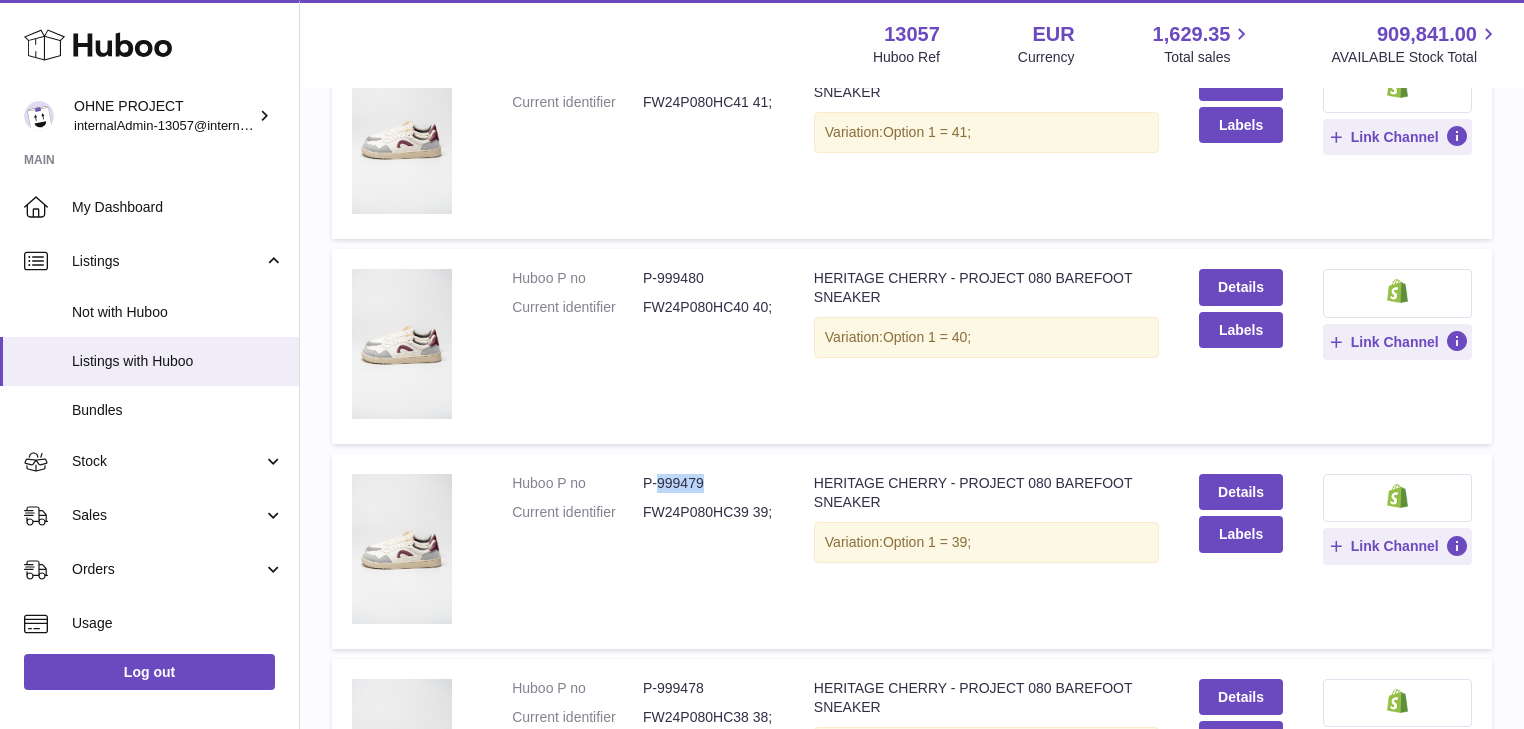 drag, startPoint x: 715, startPoint y: 480, endPoint x: 656, endPoint y: 484, distance: 59.135437 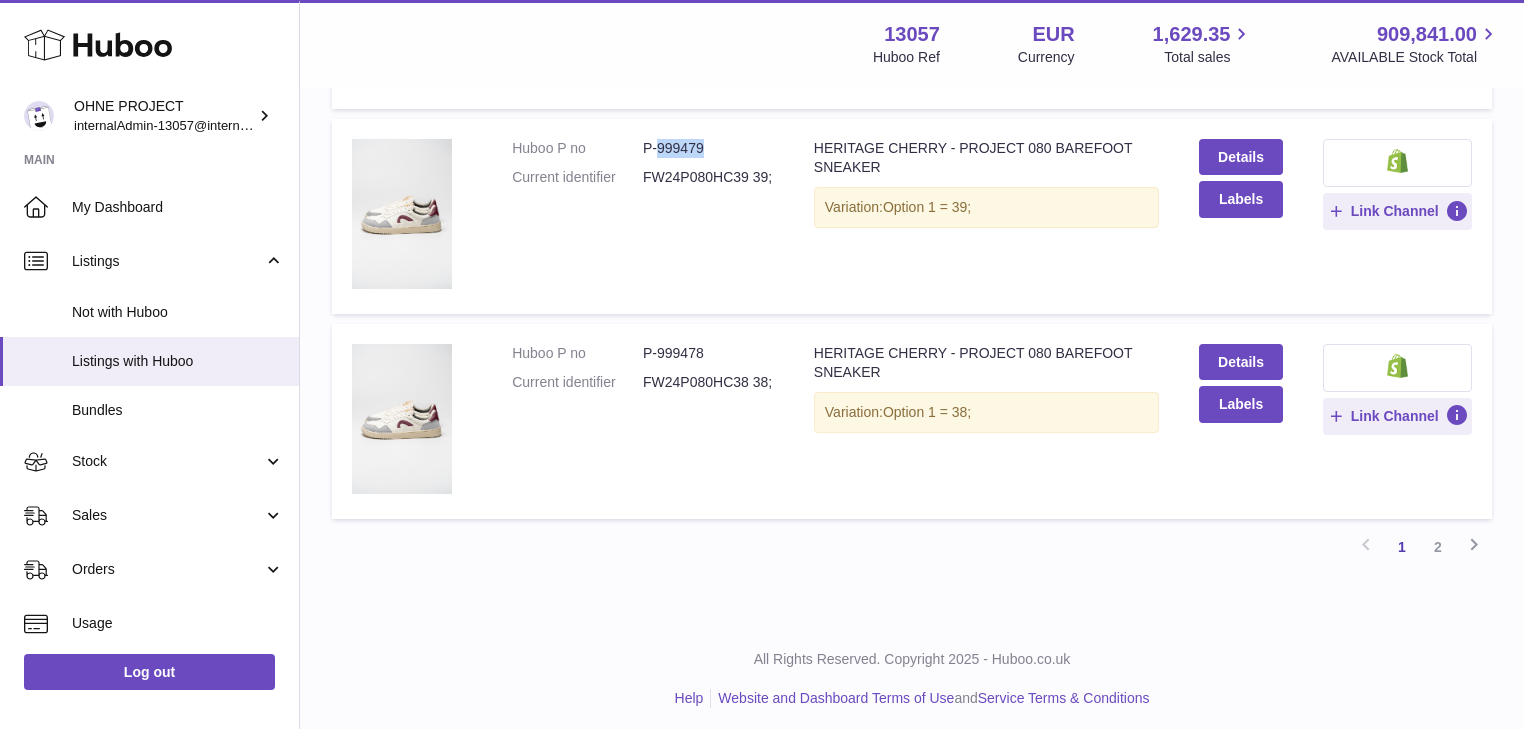 scroll, scrollTop: 1863, scrollLeft: 0, axis: vertical 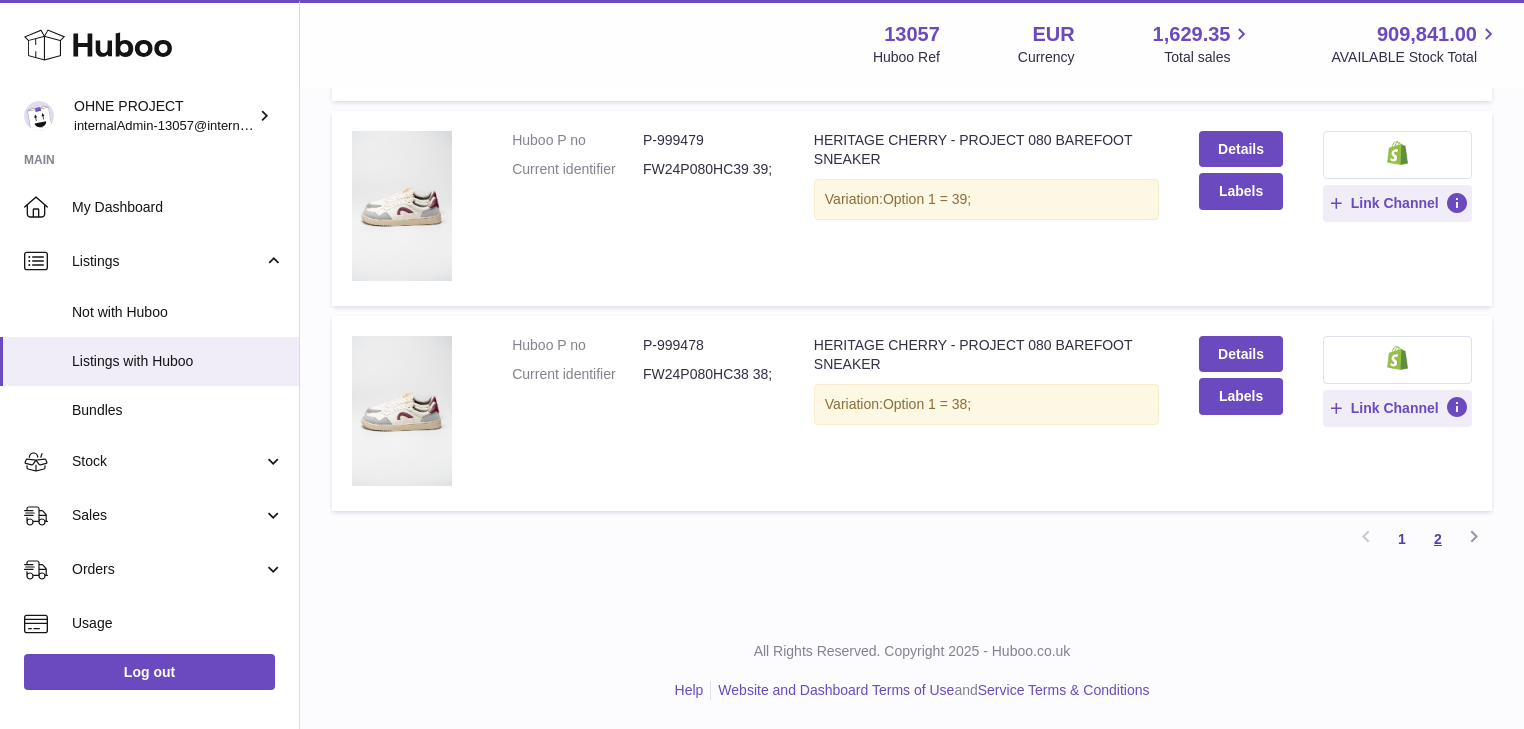 click on "2" at bounding box center [1438, 539] 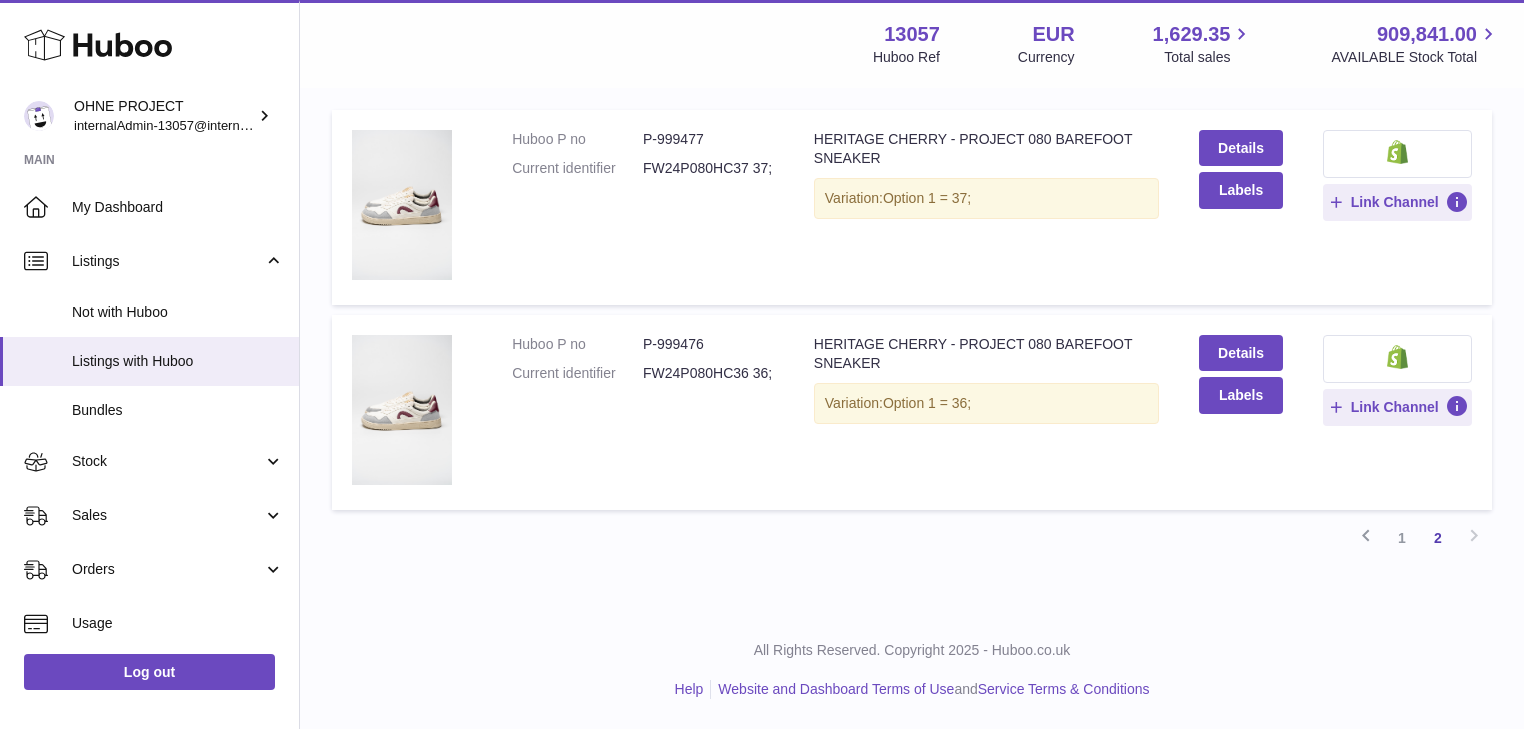 scroll, scrollTop: 90, scrollLeft: 0, axis: vertical 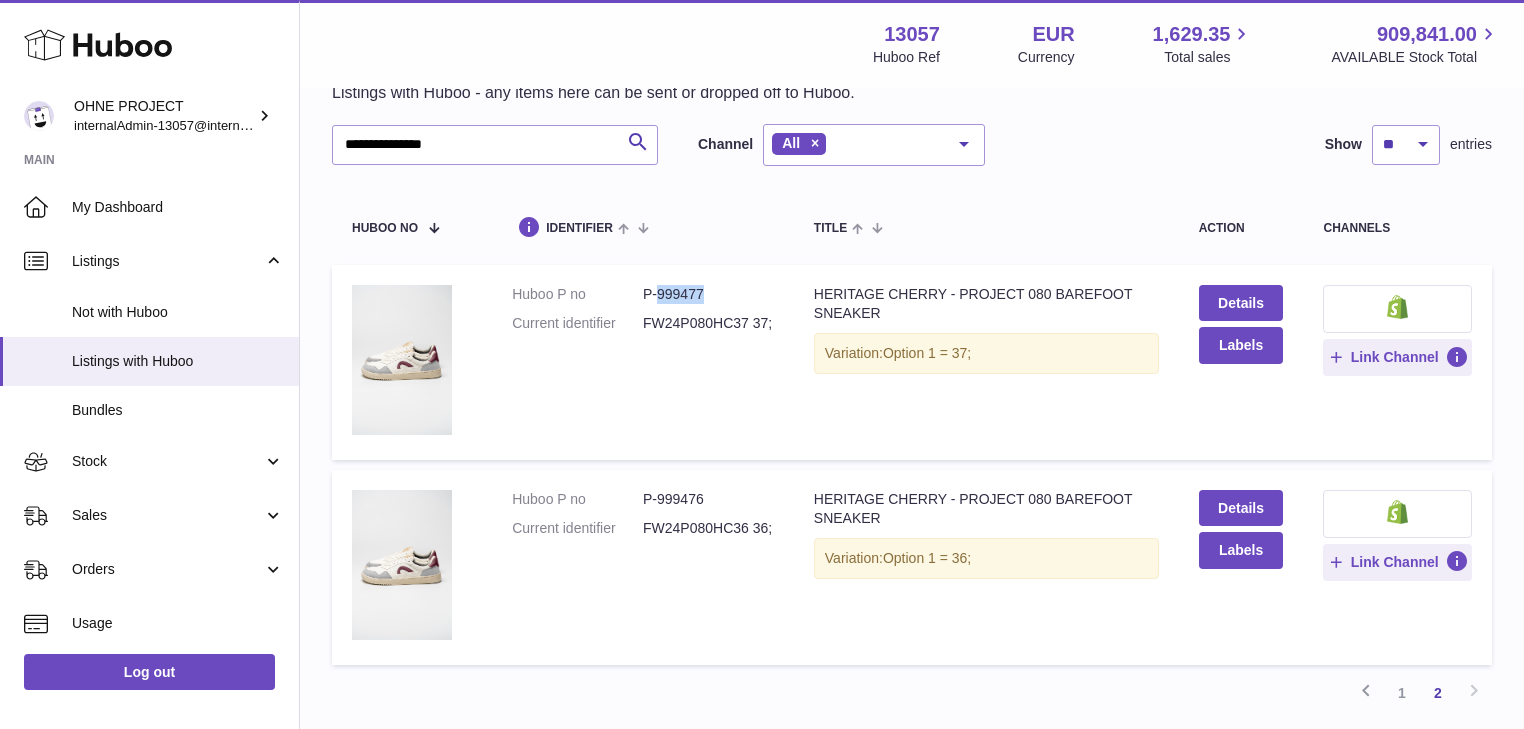 drag, startPoint x: 660, startPoint y: 294, endPoint x: 707, endPoint y: 296, distance: 47.042534 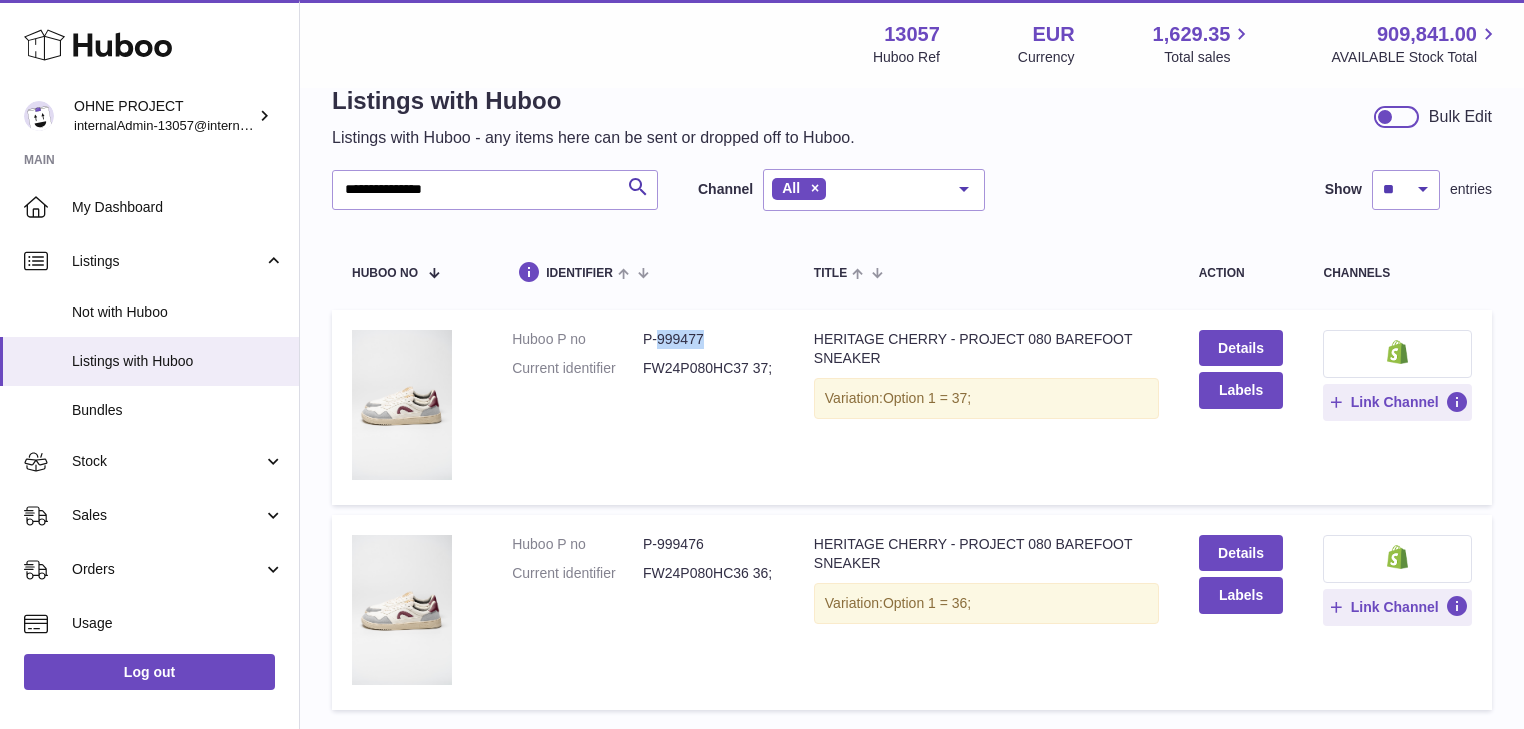scroll, scrollTop: 0, scrollLeft: 0, axis: both 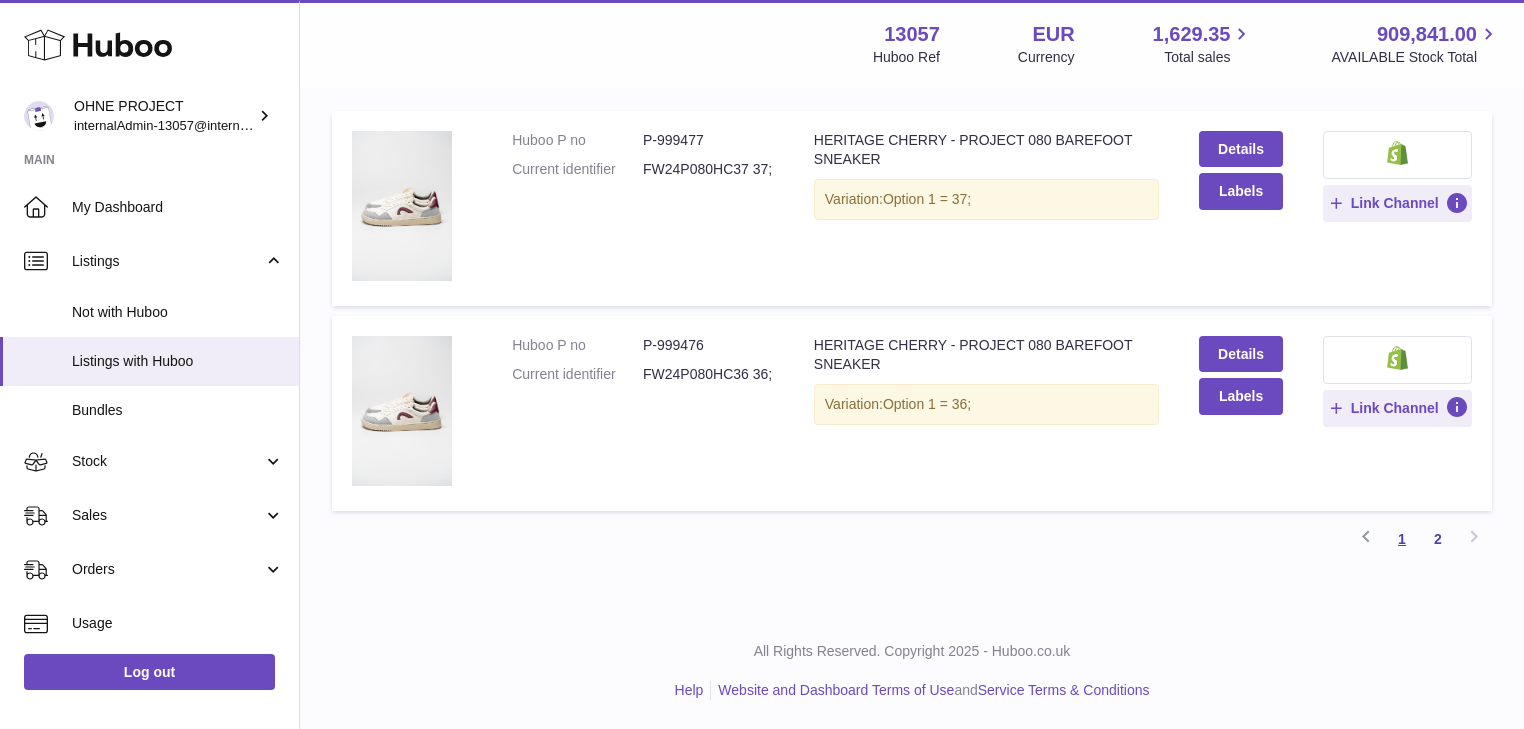 click on "1" at bounding box center (1402, 539) 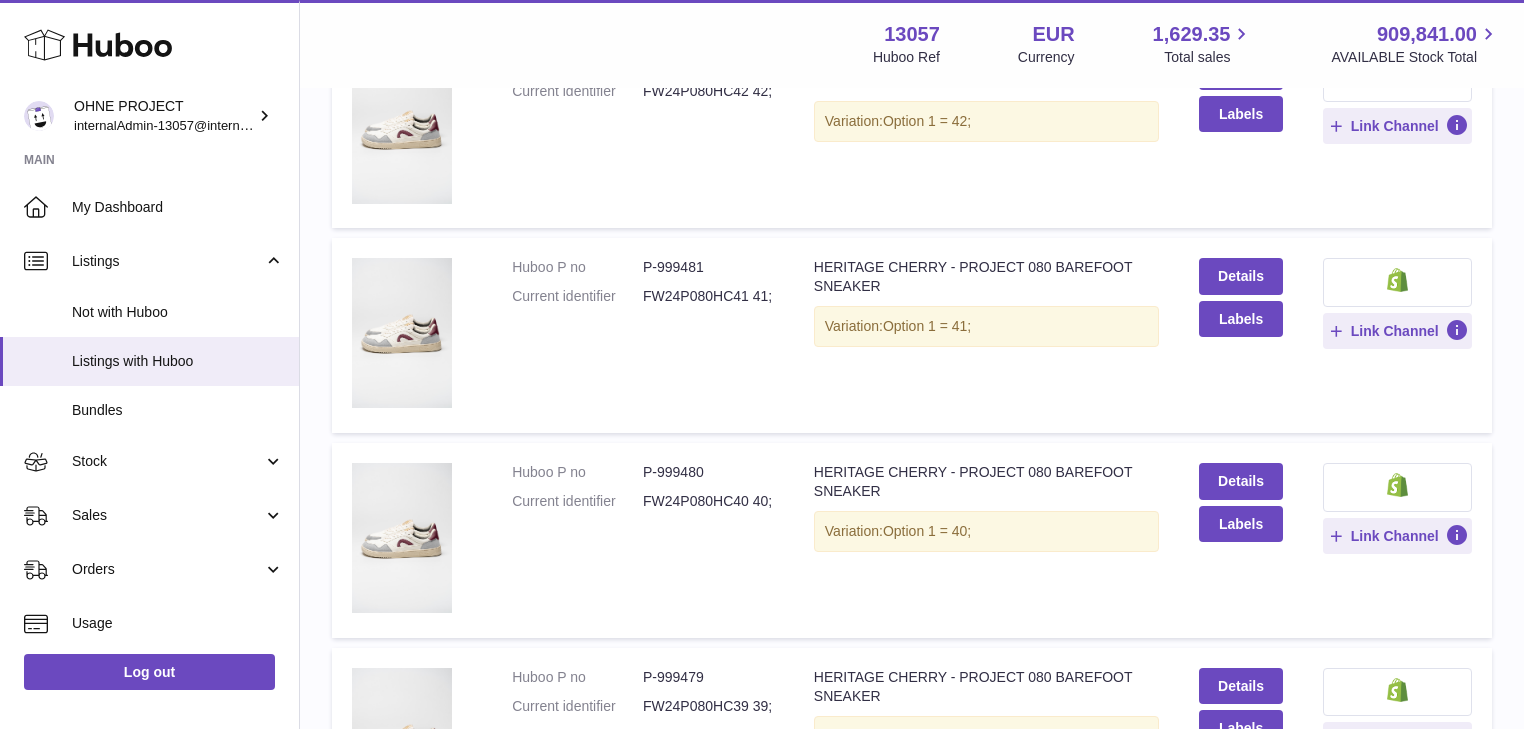 scroll, scrollTop: 1370, scrollLeft: 0, axis: vertical 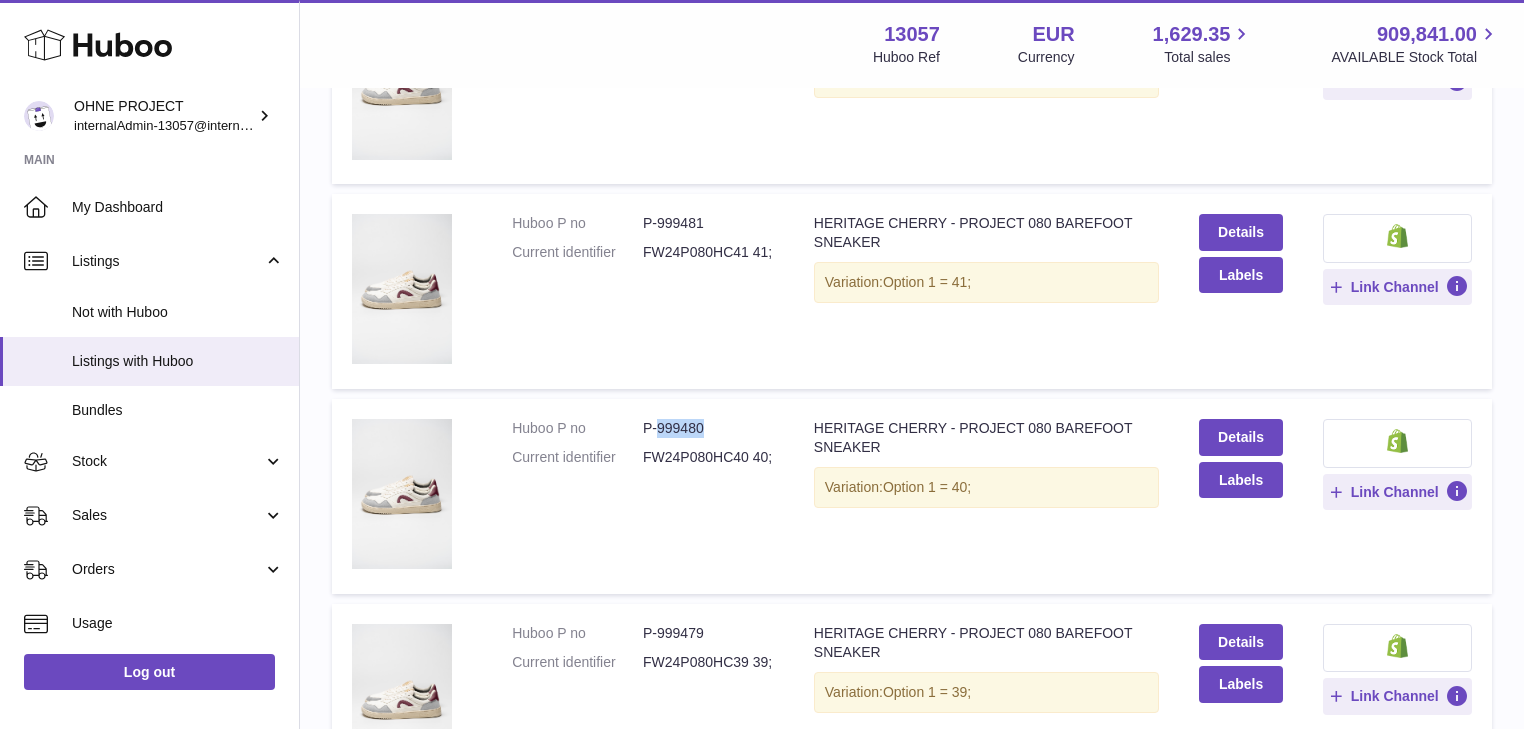 drag, startPoint x: 688, startPoint y: 426, endPoint x: 714, endPoint y: 425, distance: 26.019224 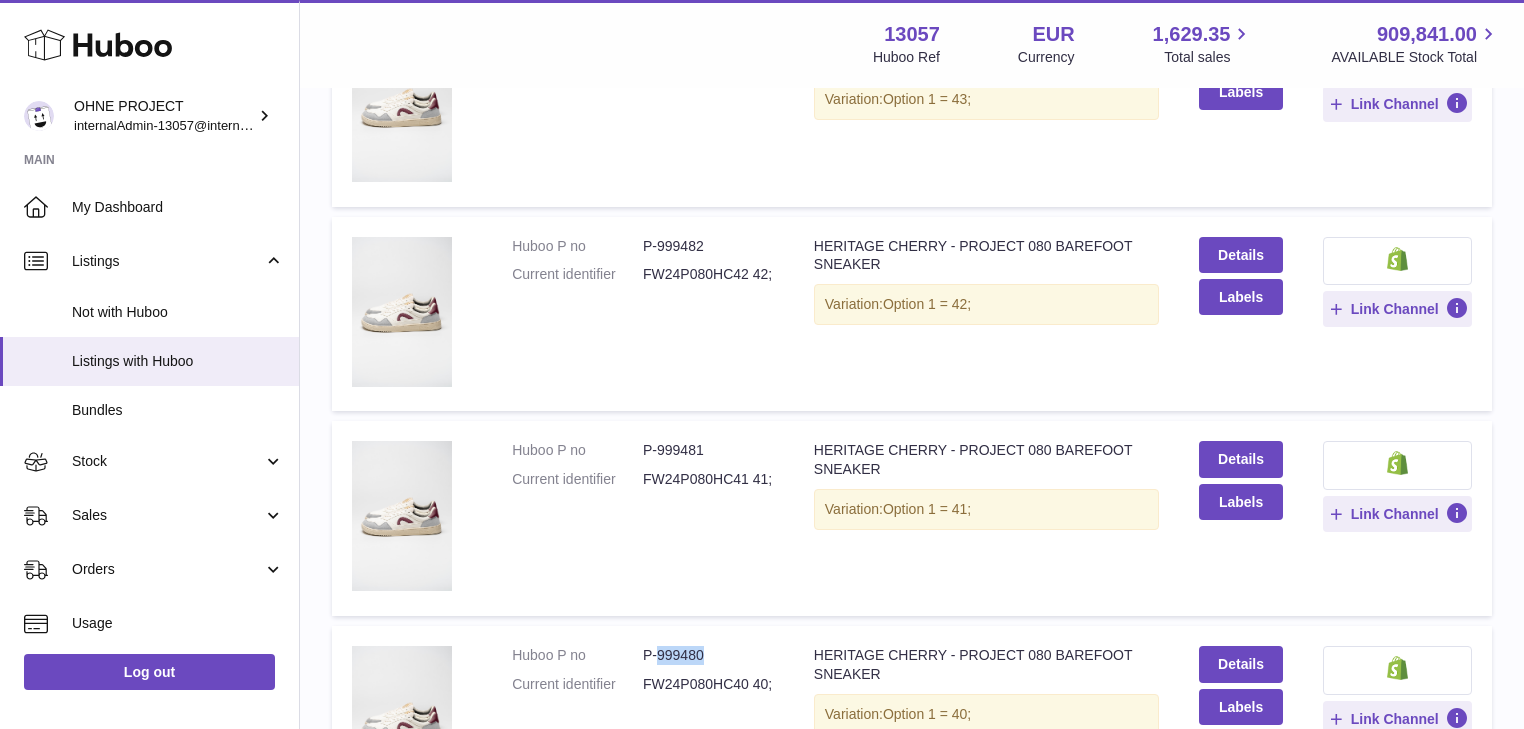 scroll, scrollTop: 1050, scrollLeft: 0, axis: vertical 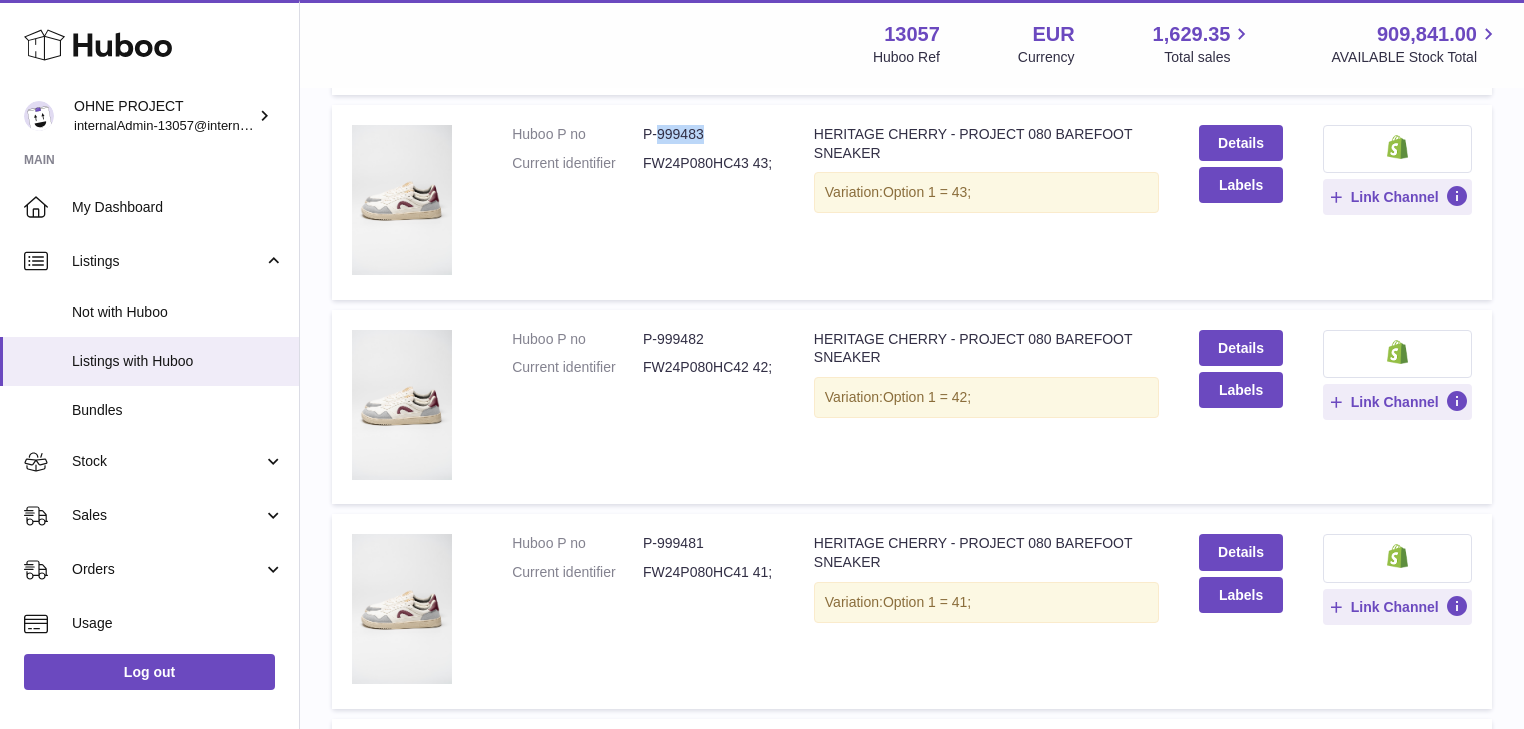 drag, startPoint x: 664, startPoint y: 132, endPoint x: 704, endPoint y: 128, distance: 40.1995 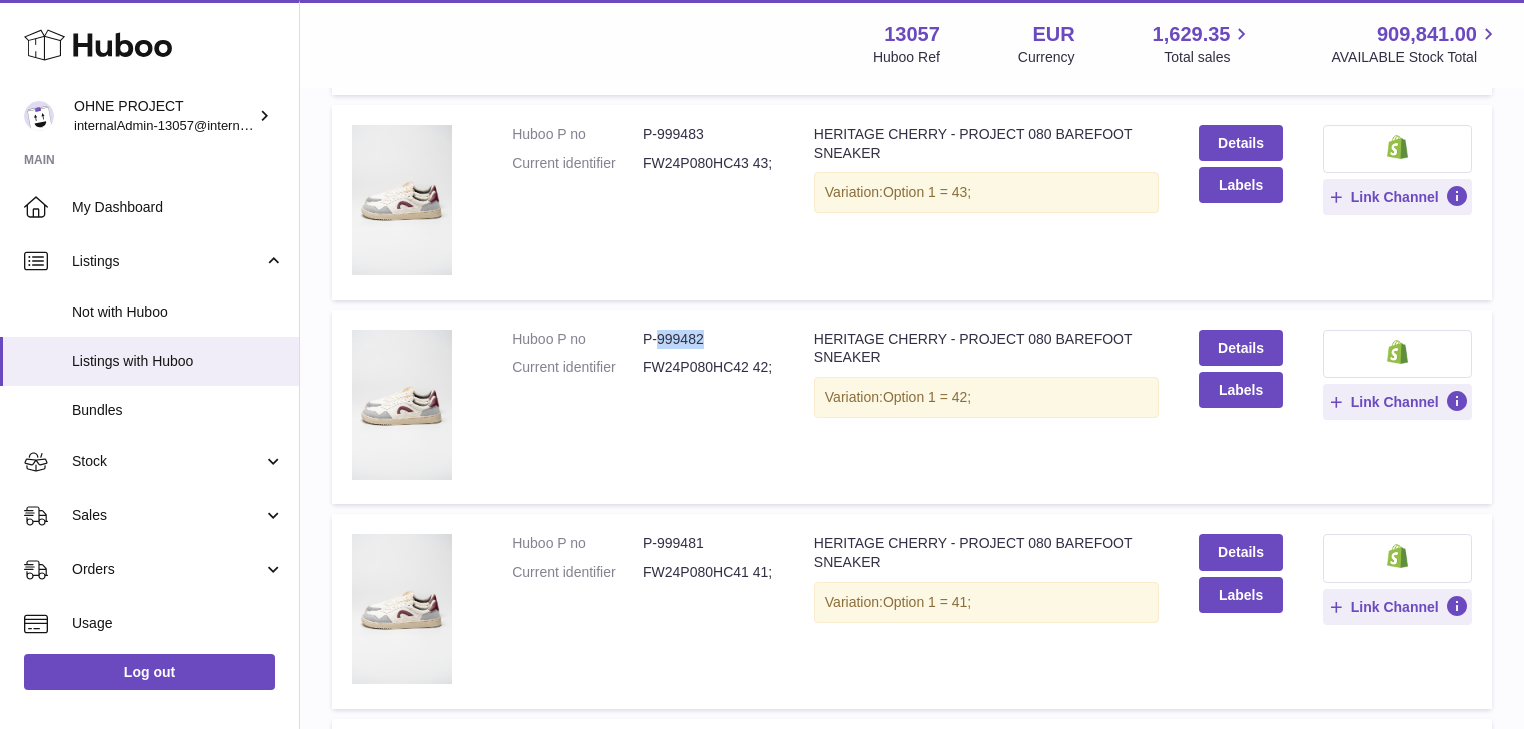 drag, startPoint x: 663, startPoint y: 335, endPoint x: 691, endPoint y: 338, distance: 28.160255 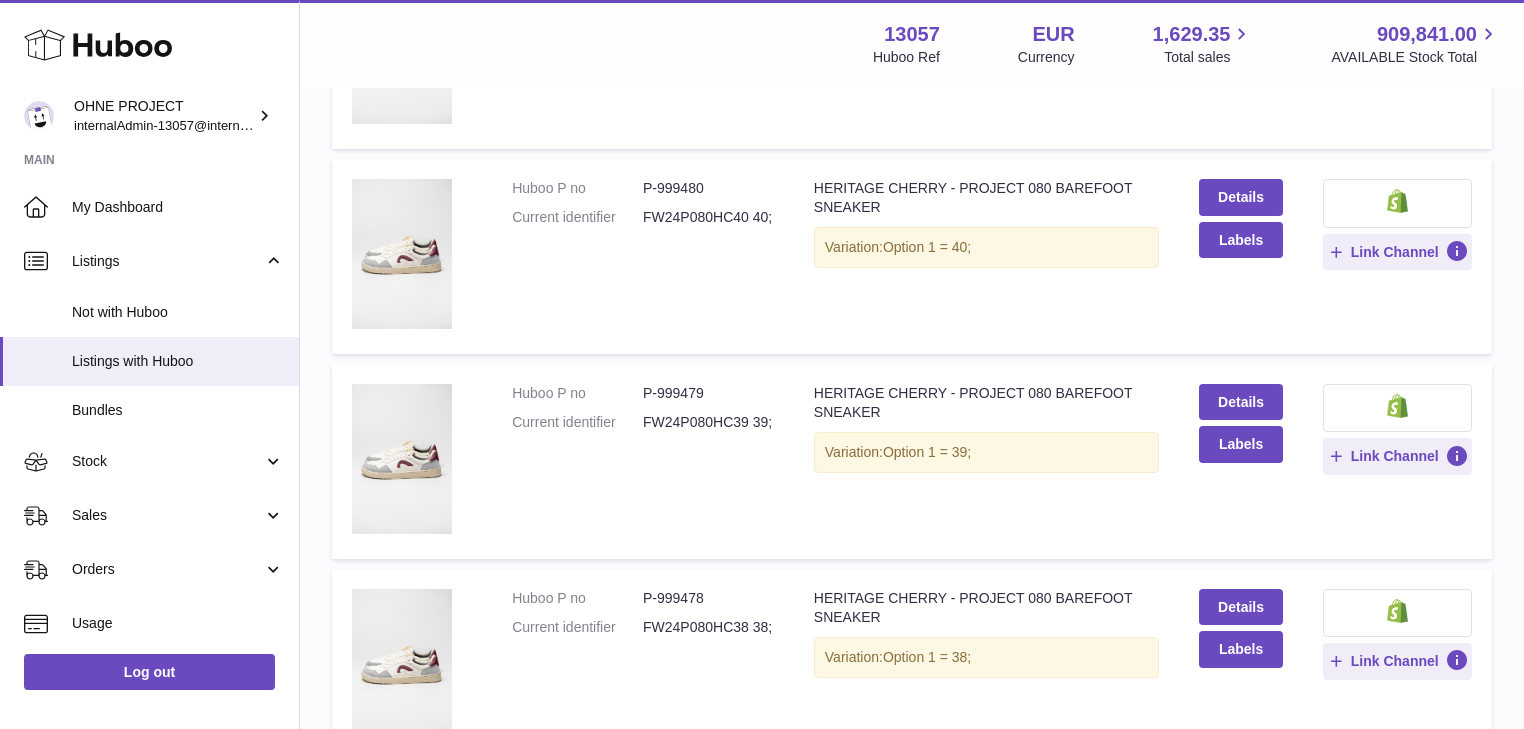 scroll, scrollTop: 1690, scrollLeft: 0, axis: vertical 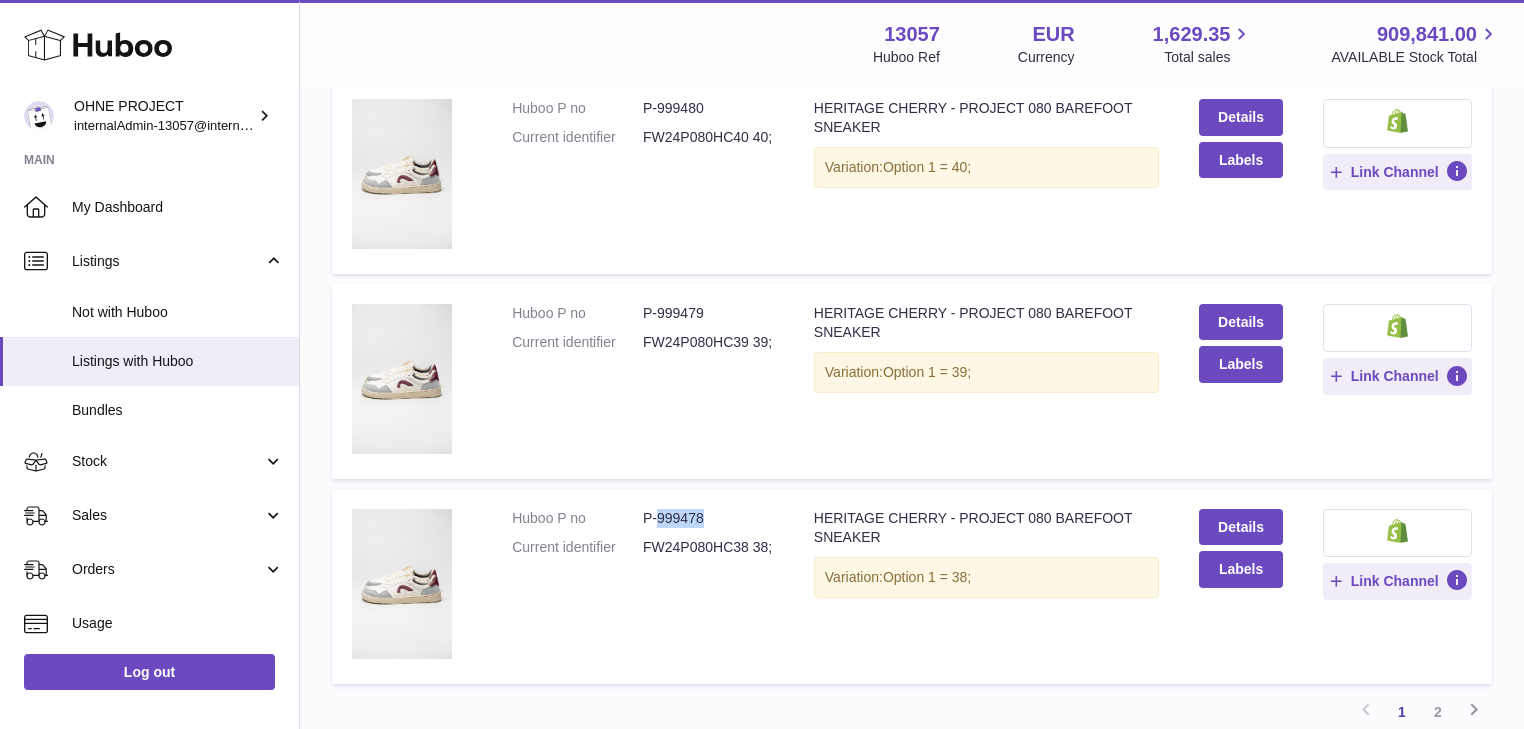 drag, startPoint x: 667, startPoint y: 520, endPoint x: 688, endPoint y: 520, distance: 21 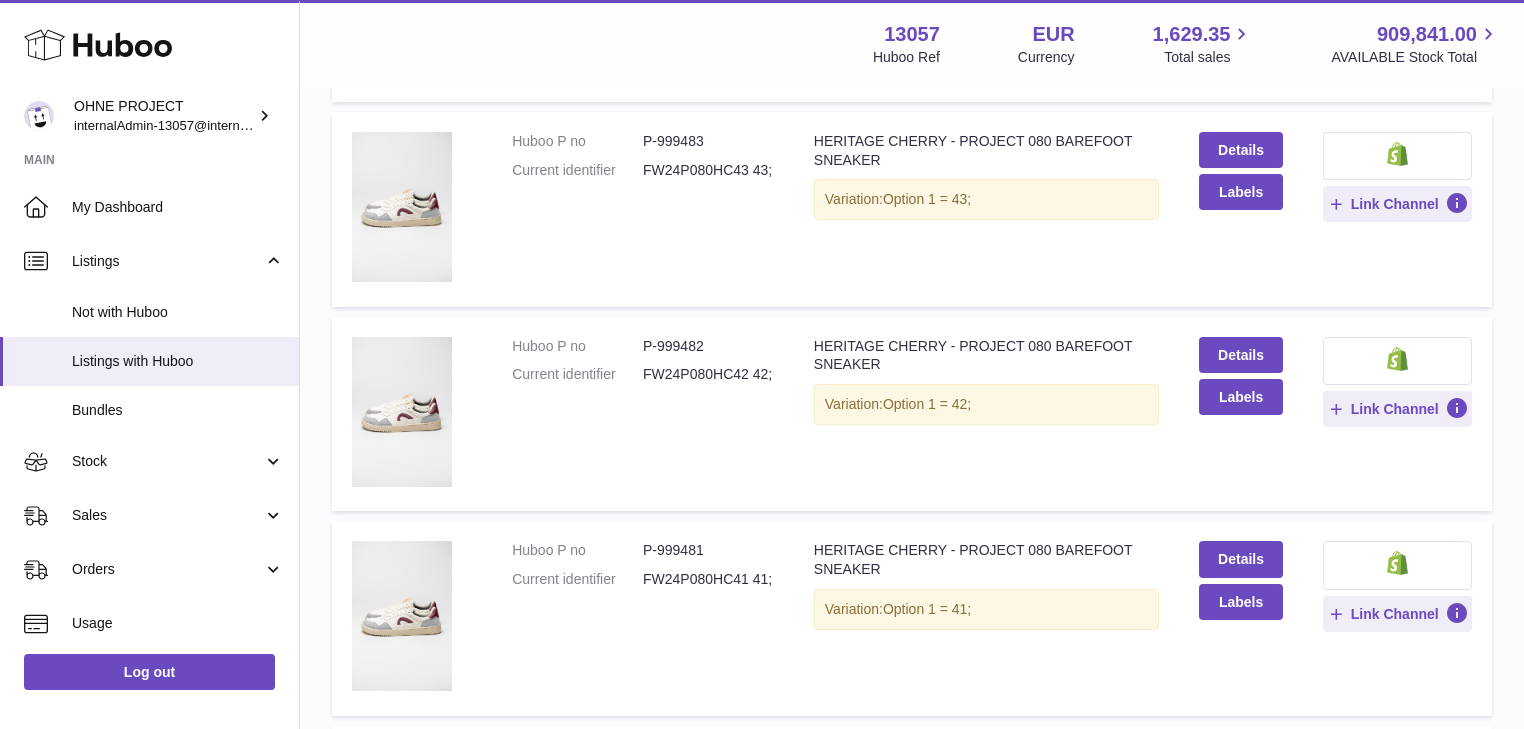 scroll, scrollTop: 970, scrollLeft: 0, axis: vertical 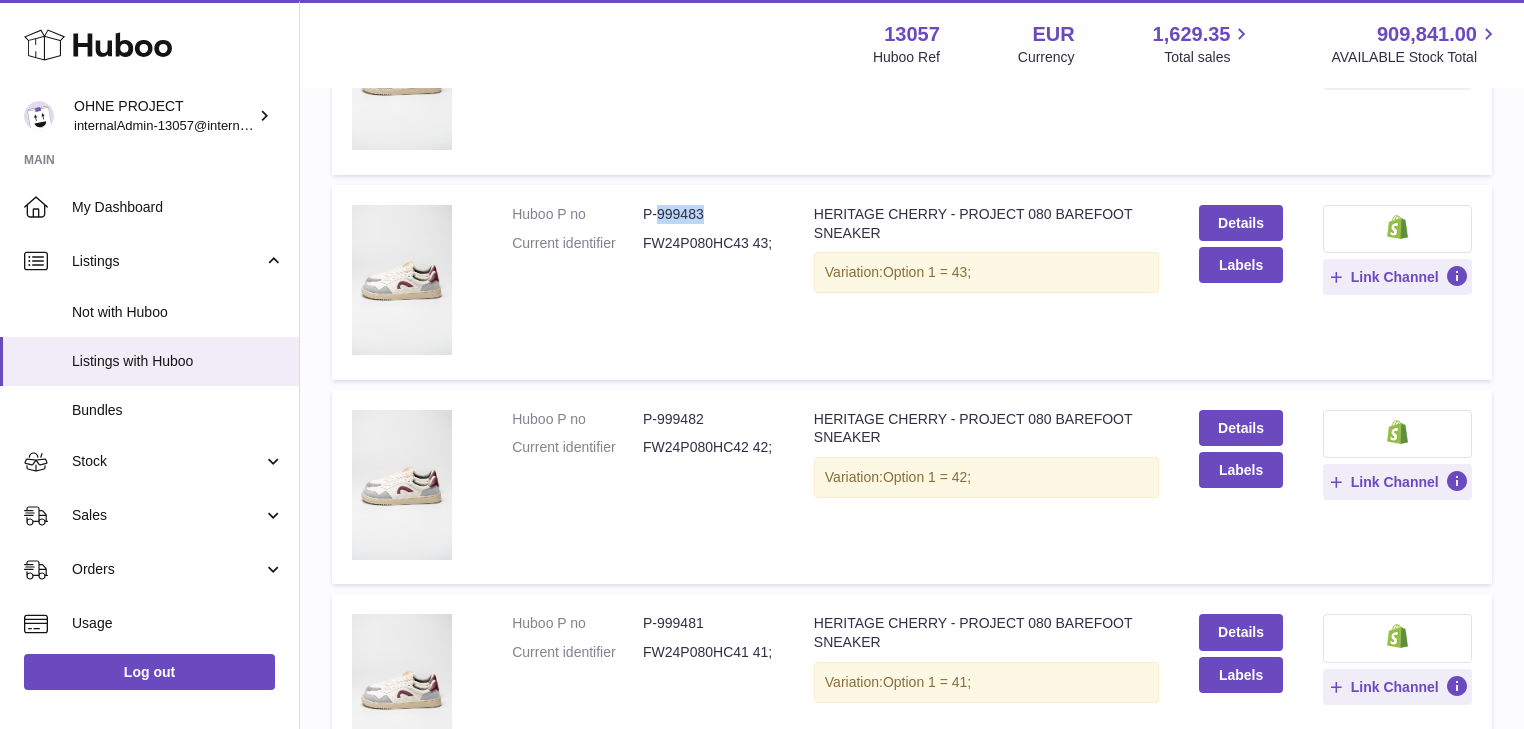drag, startPoint x: 661, startPoint y: 213, endPoint x: 710, endPoint y: 215, distance: 49.0408 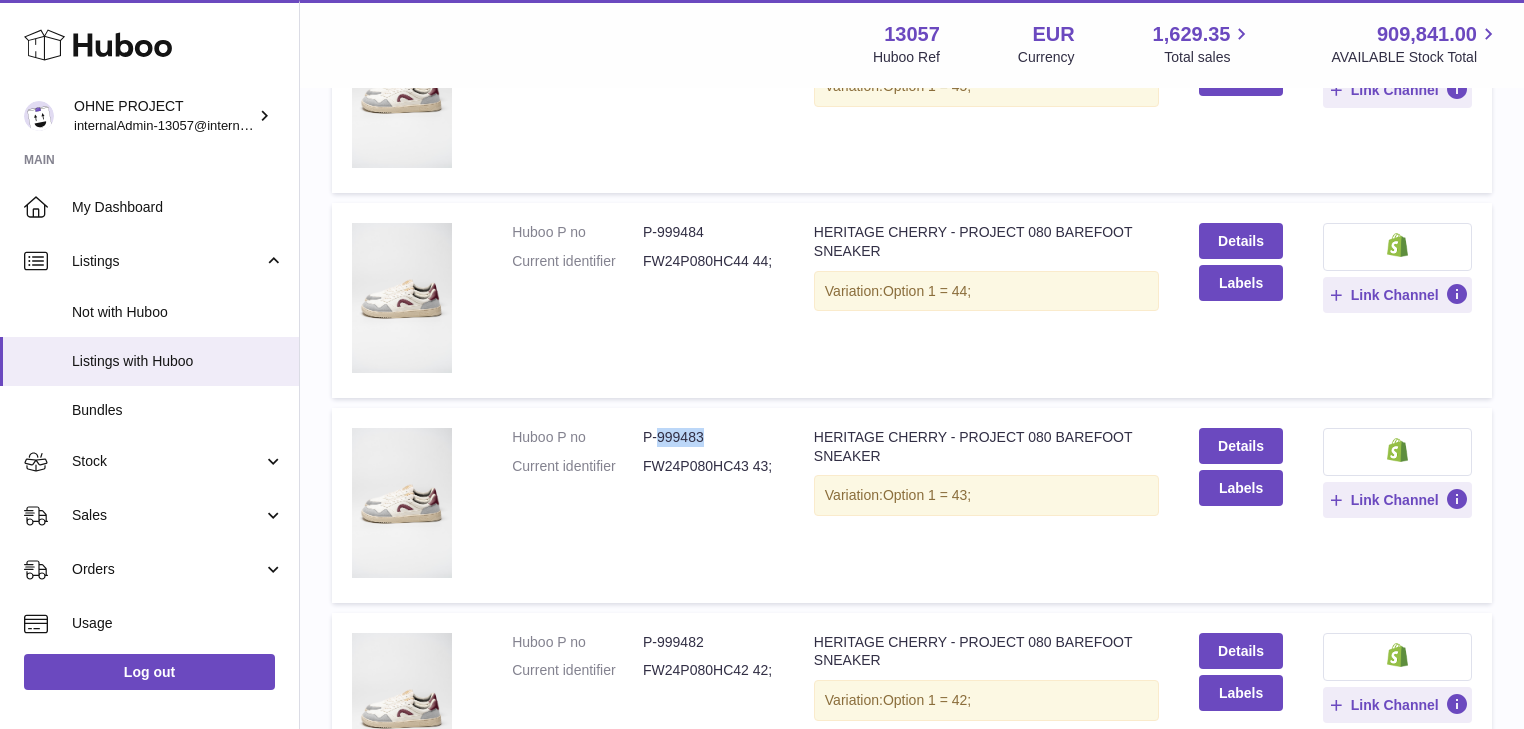 scroll, scrollTop: 730, scrollLeft: 0, axis: vertical 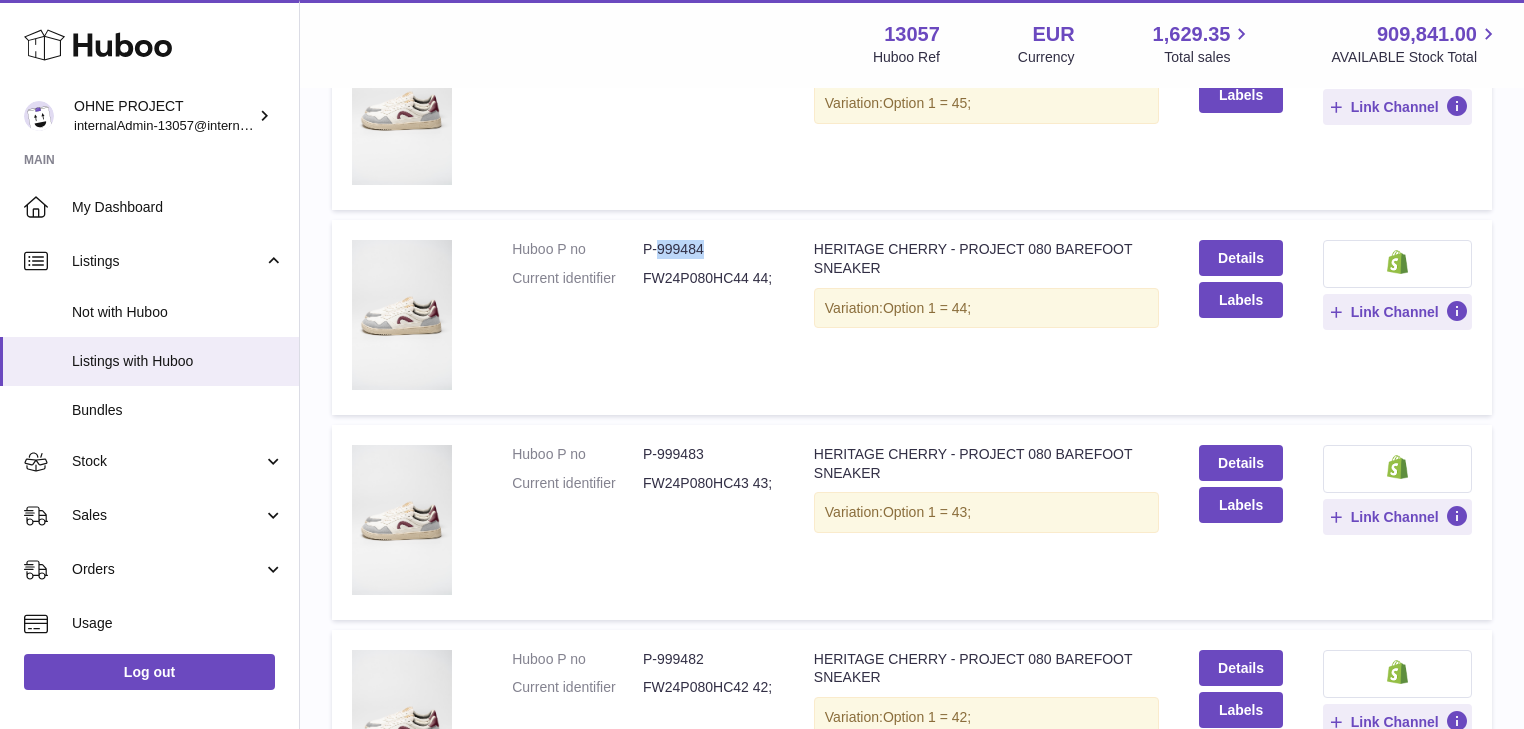 drag, startPoint x: 656, startPoint y: 245, endPoint x: 711, endPoint y: 248, distance: 55.081757 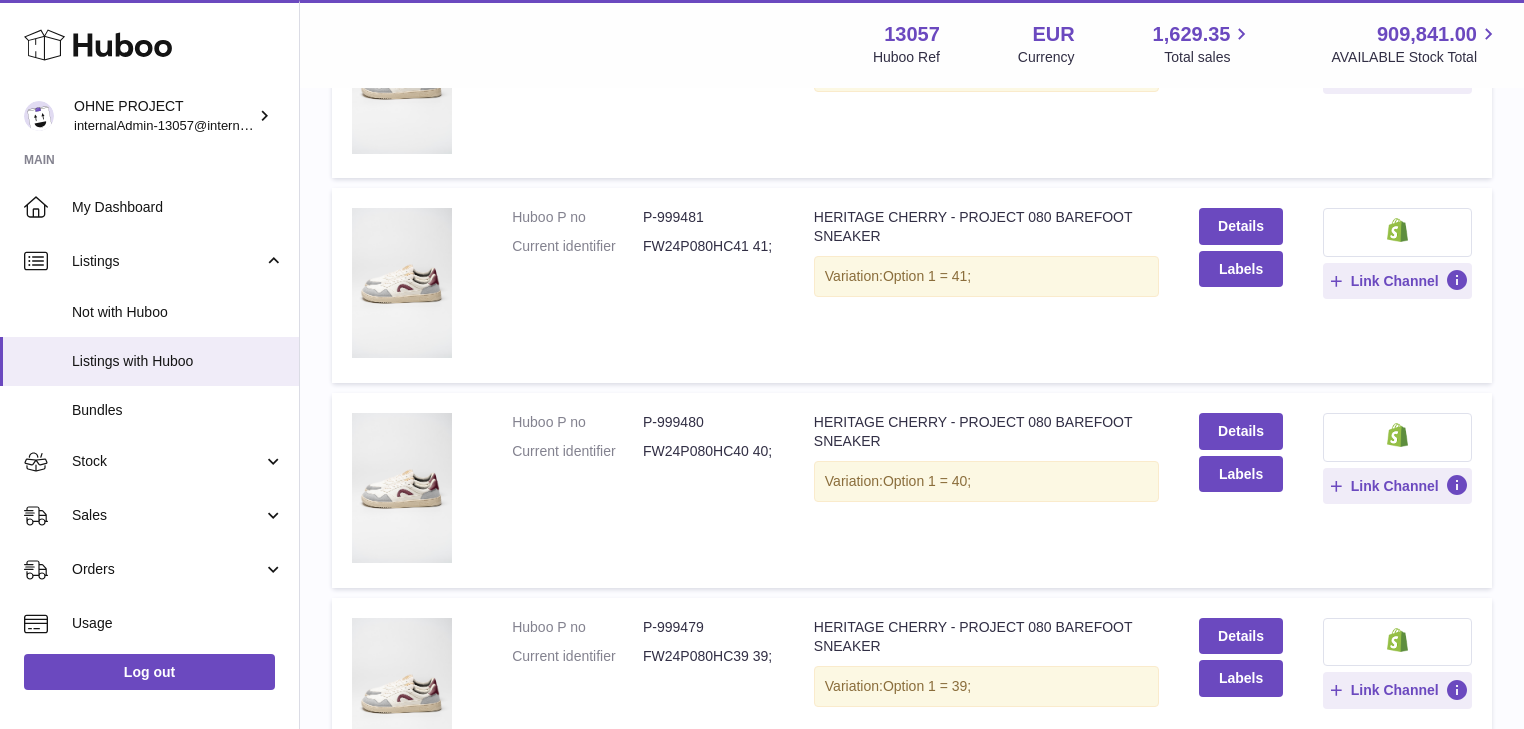scroll, scrollTop: 1863, scrollLeft: 0, axis: vertical 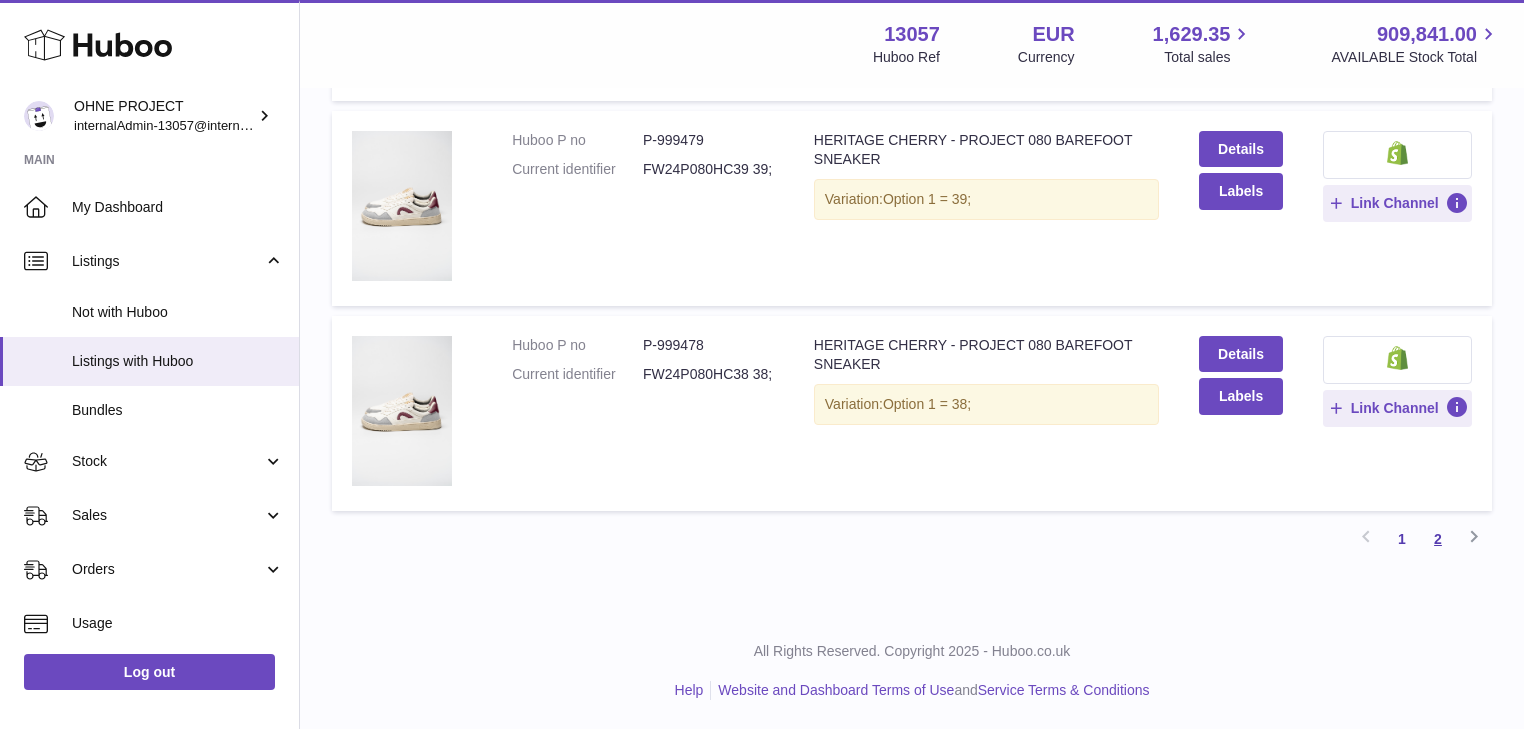click on "2" at bounding box center [1438, 539] 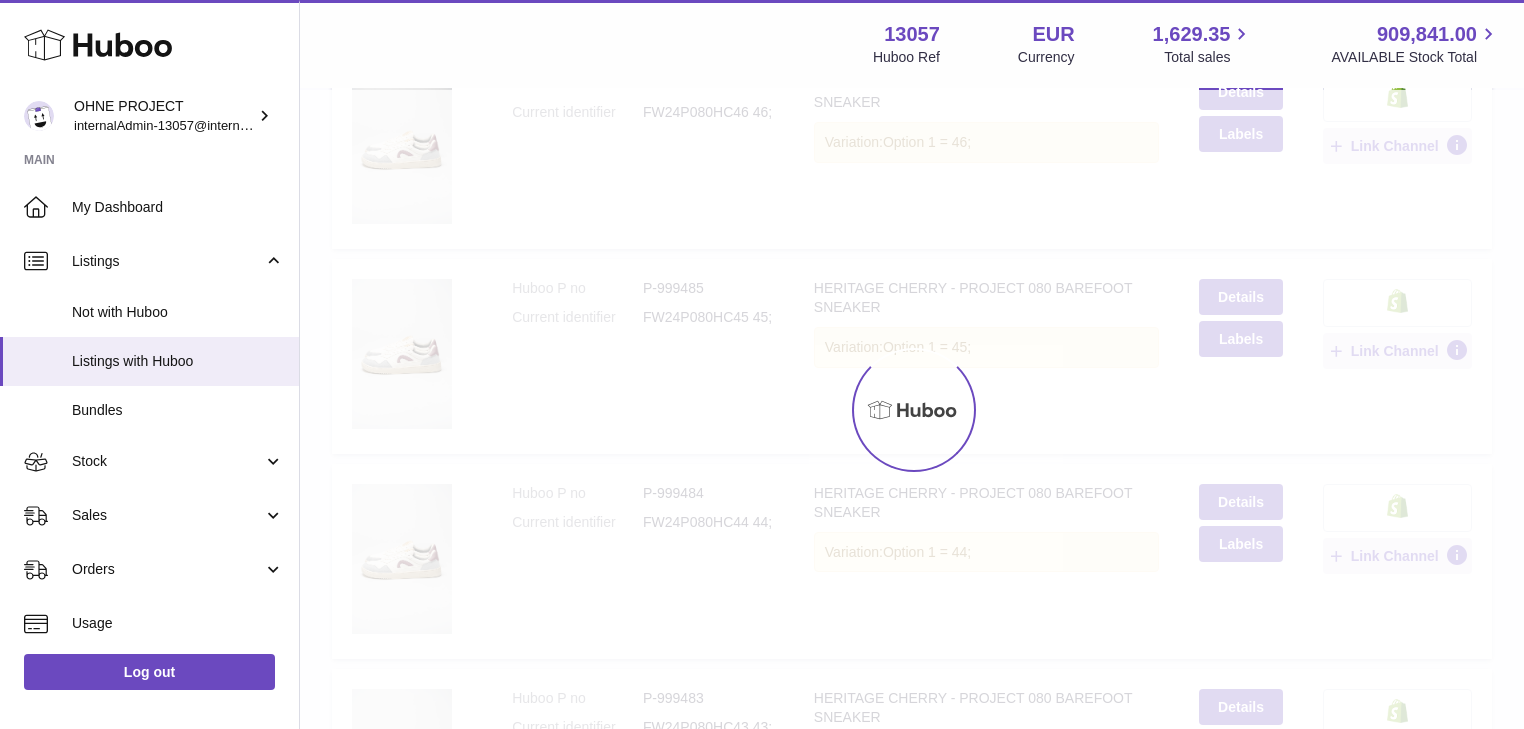 scroll, scrollTop: 90, scrollLeft: 0, axis: vertical 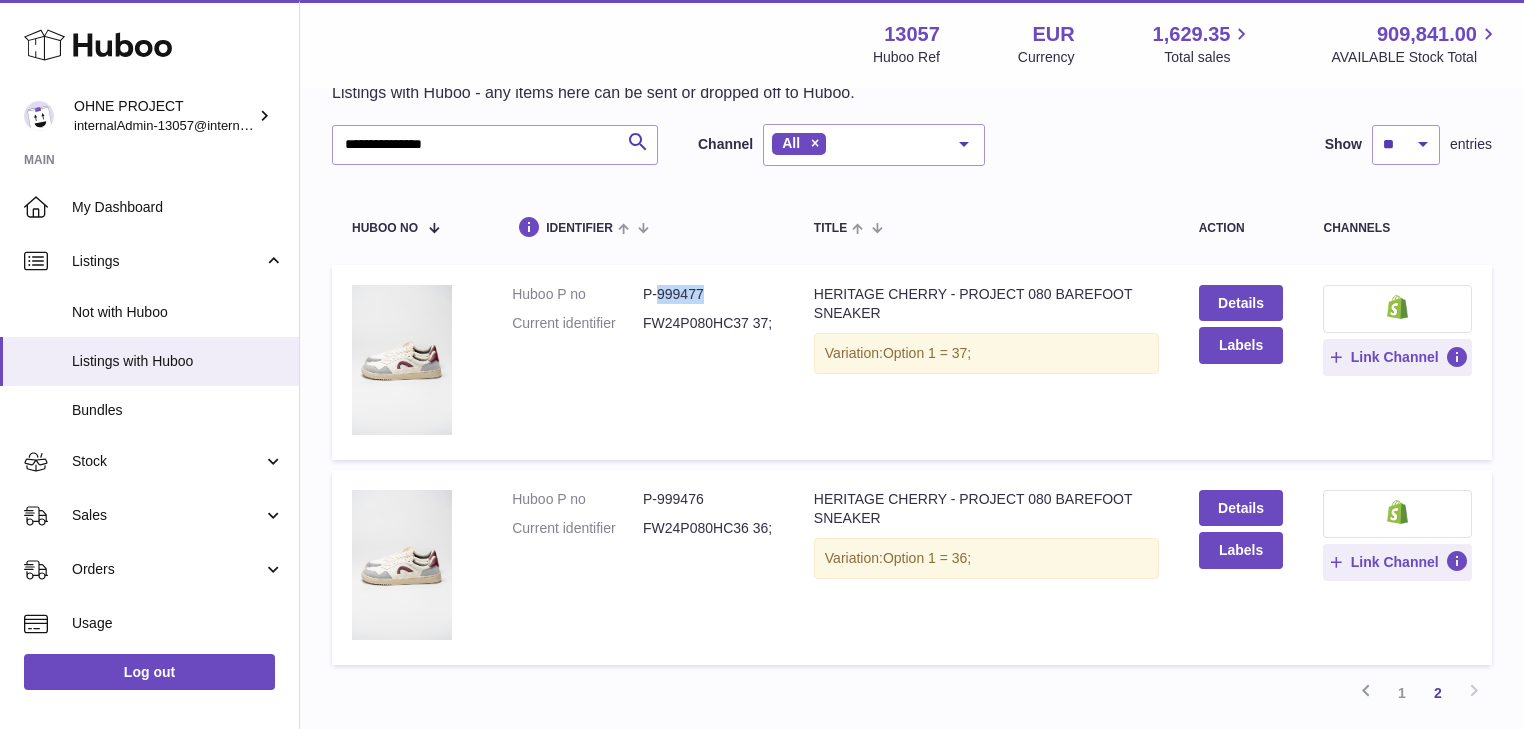 drag, startPoint x: 659, startPoint y: 291, endPoint x: 708, endPoint y: 293, distance: 49.0408 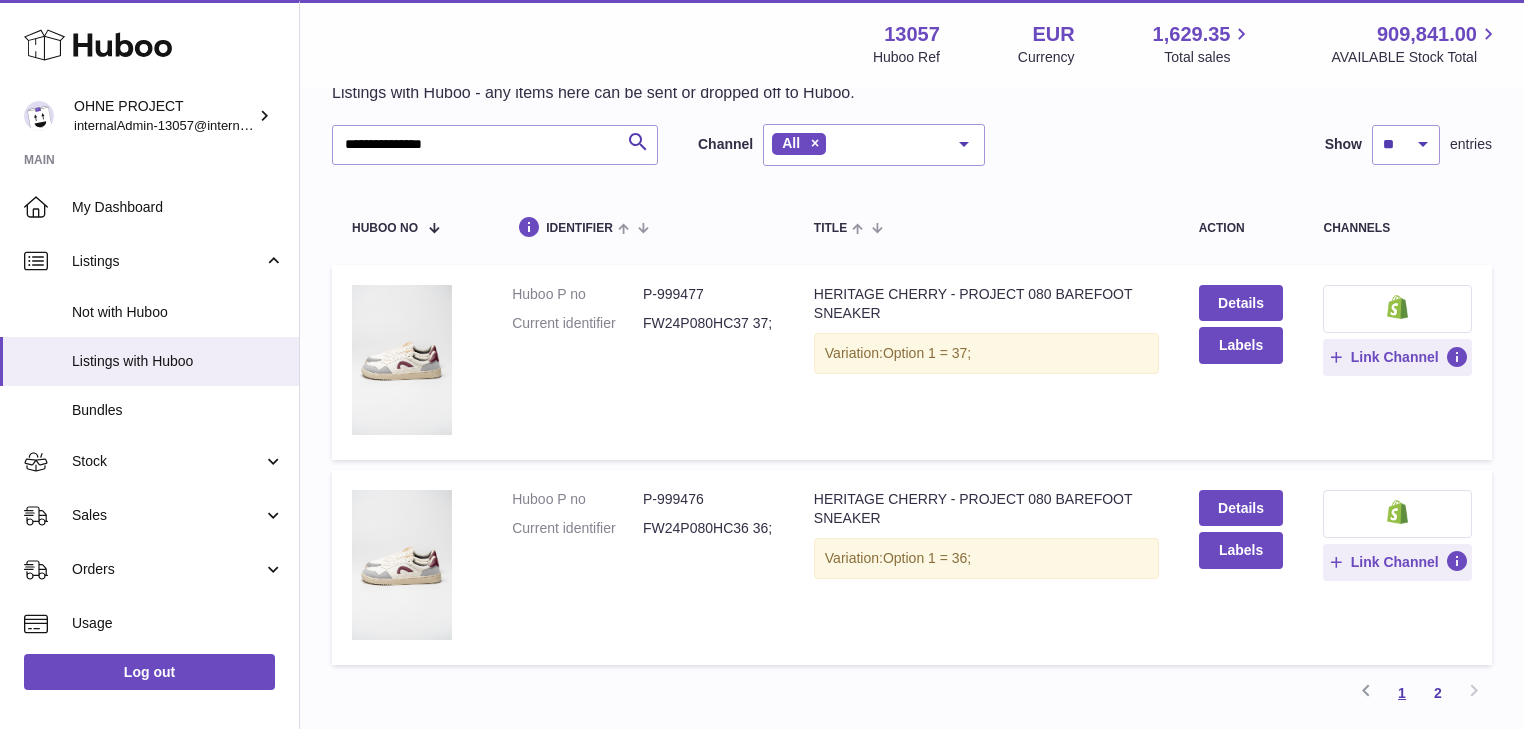 click on "1" at bounding box center (1402, 693) 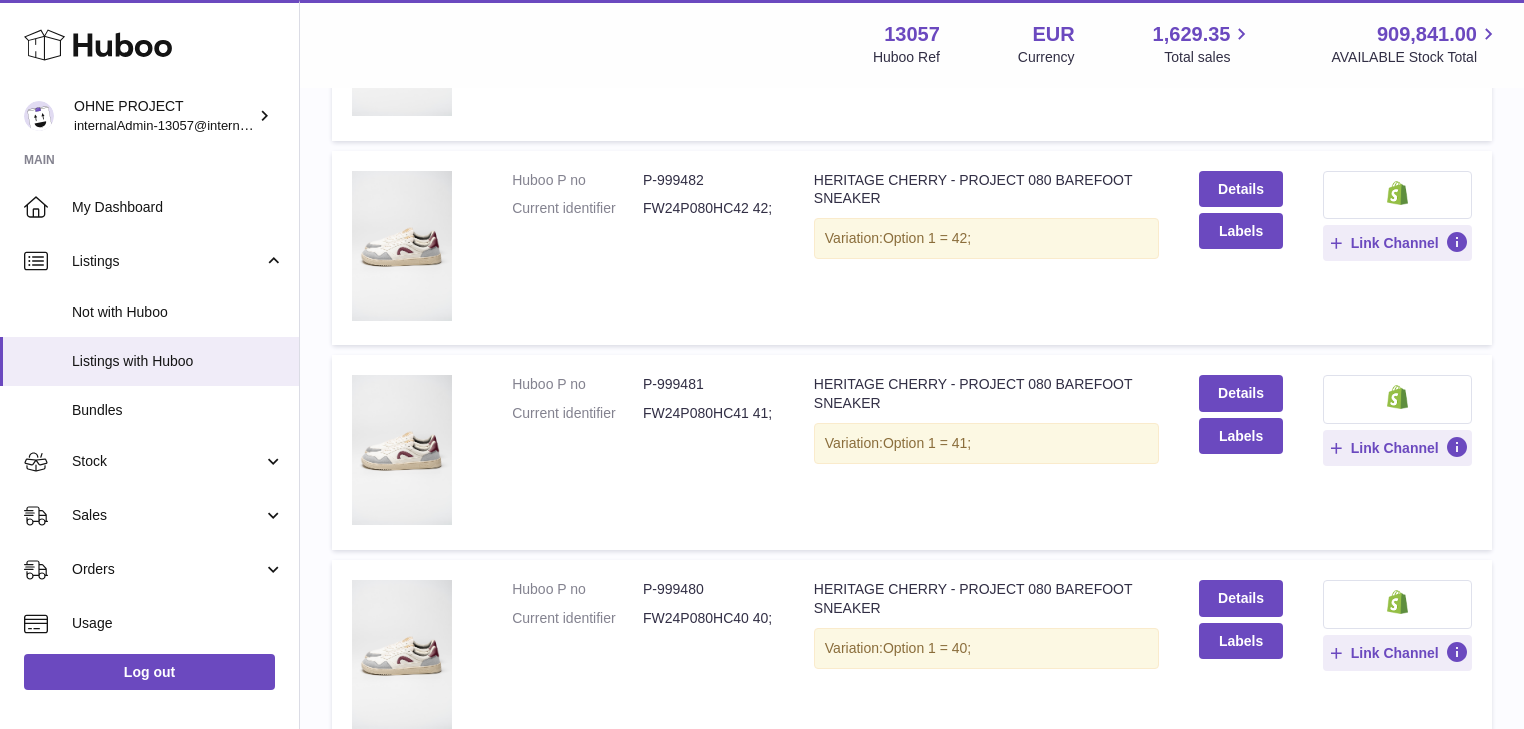 scroll, scrollTop: 1210, scrollLeft: 0, axis: vertical 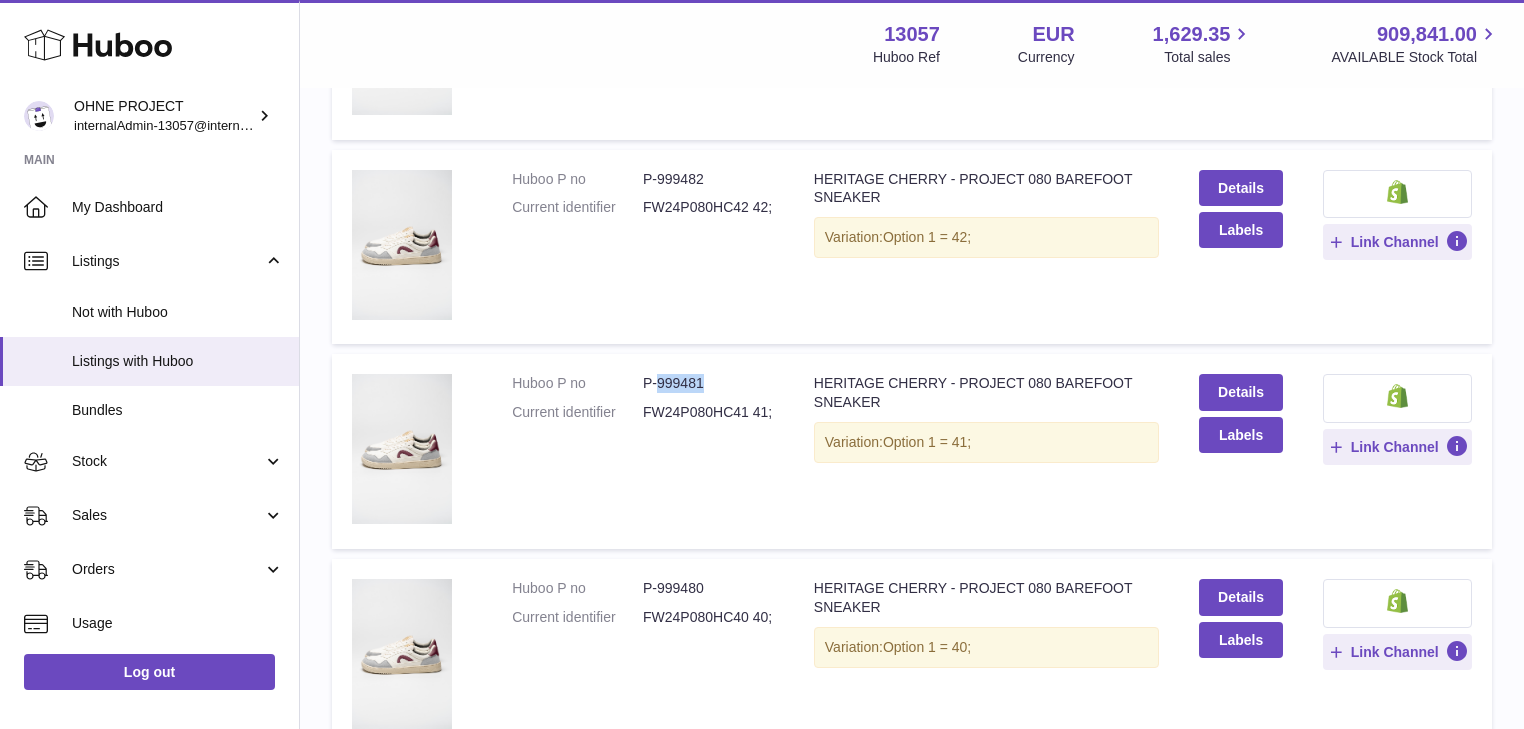drag, startPoint x: 656, startPoint y: 384, endPoint x: 714, endPoint y: 384, distance: 58 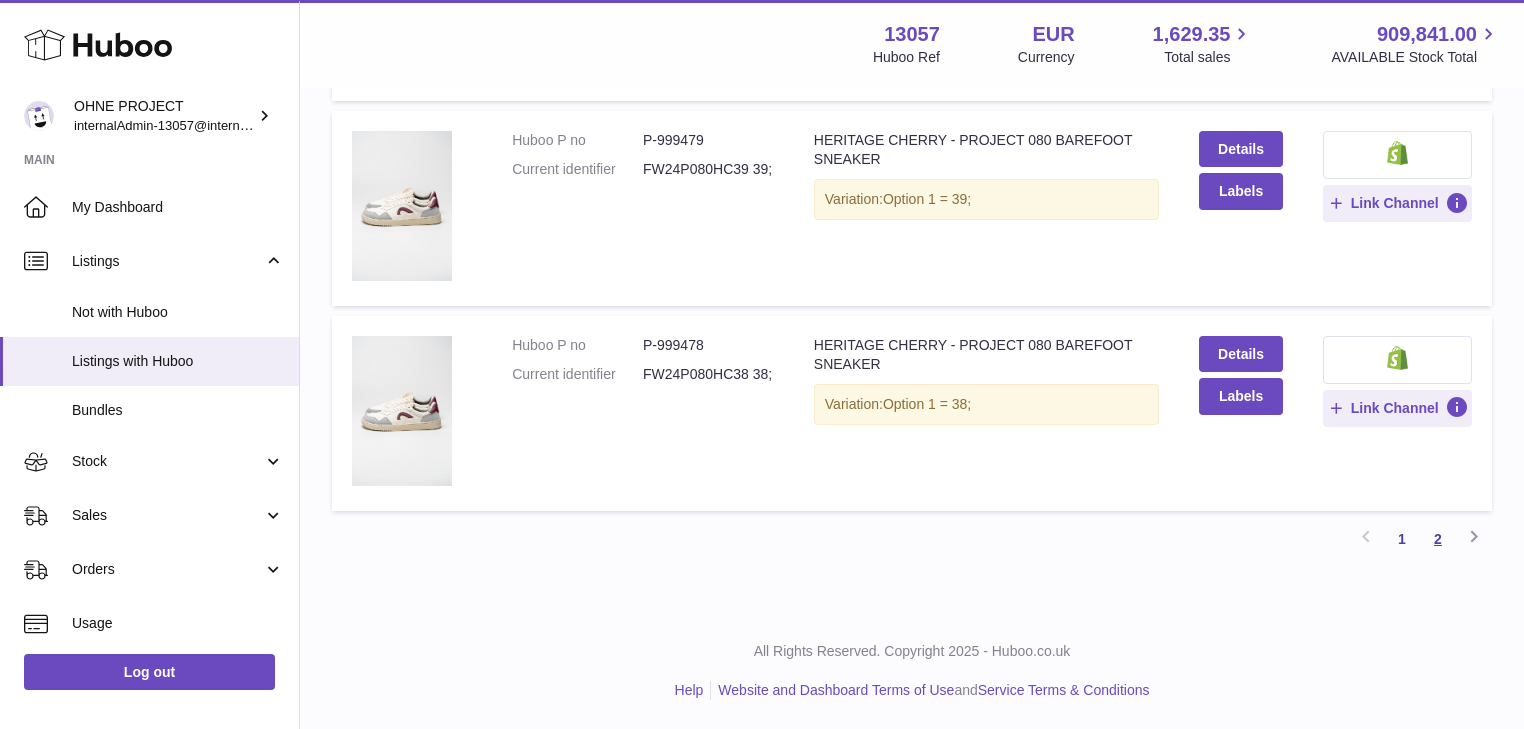 click on "2" at bounding box center (1438, 539) 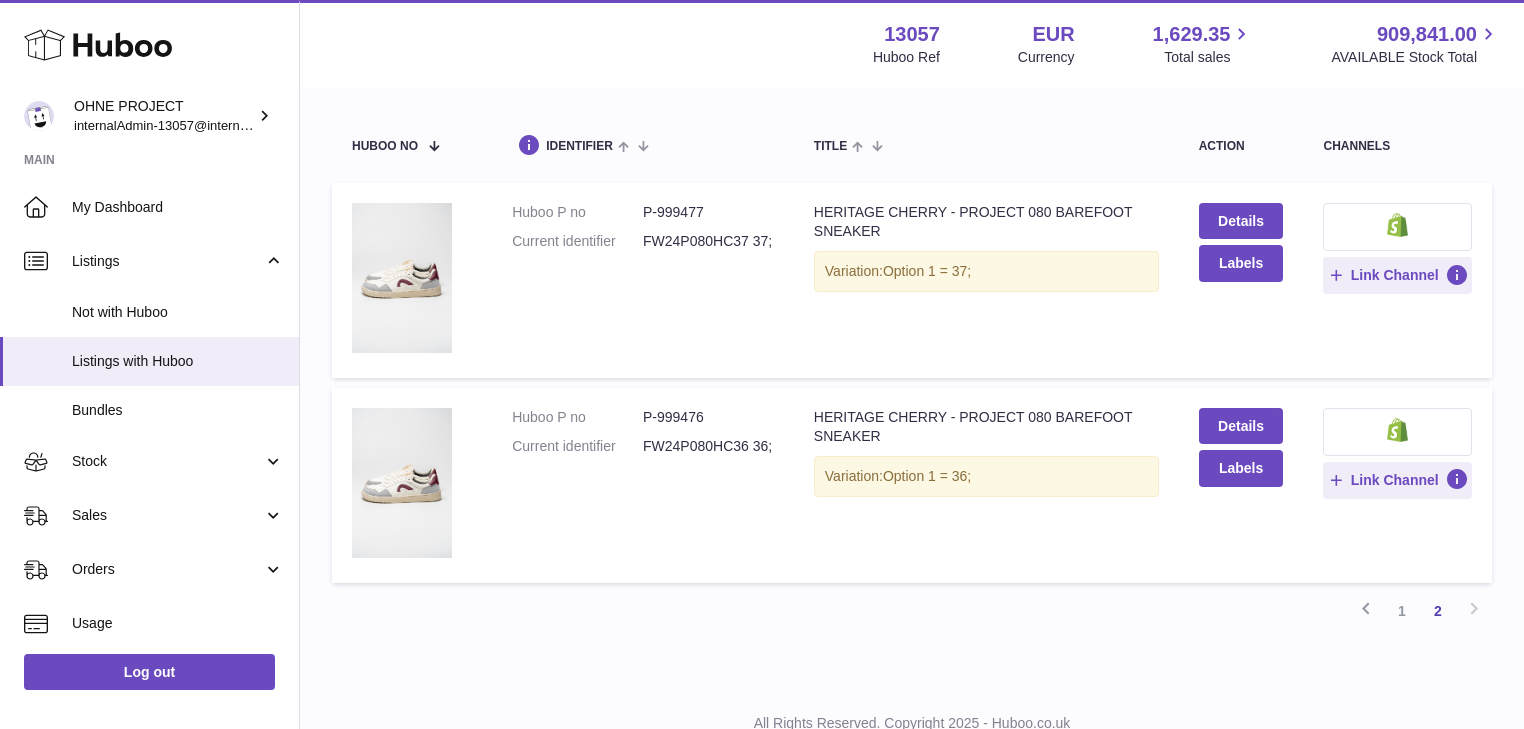 scroll, scrollTop: 244, scrollLeft: 0, axis: vertical 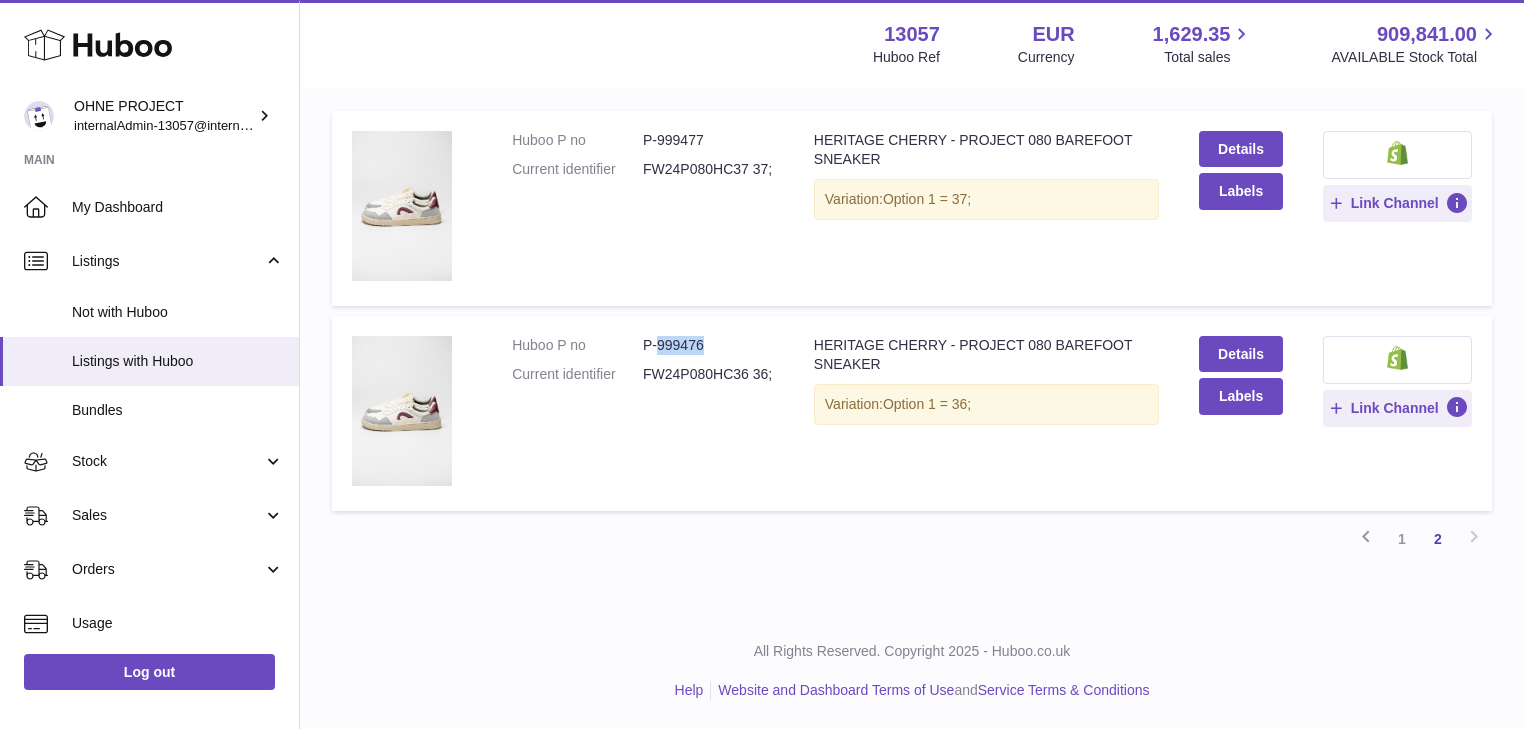 drag, startPoint x: 658, startPoint y: 344, endPoint x: 714, endPoint y: 347, distance: 56.0803 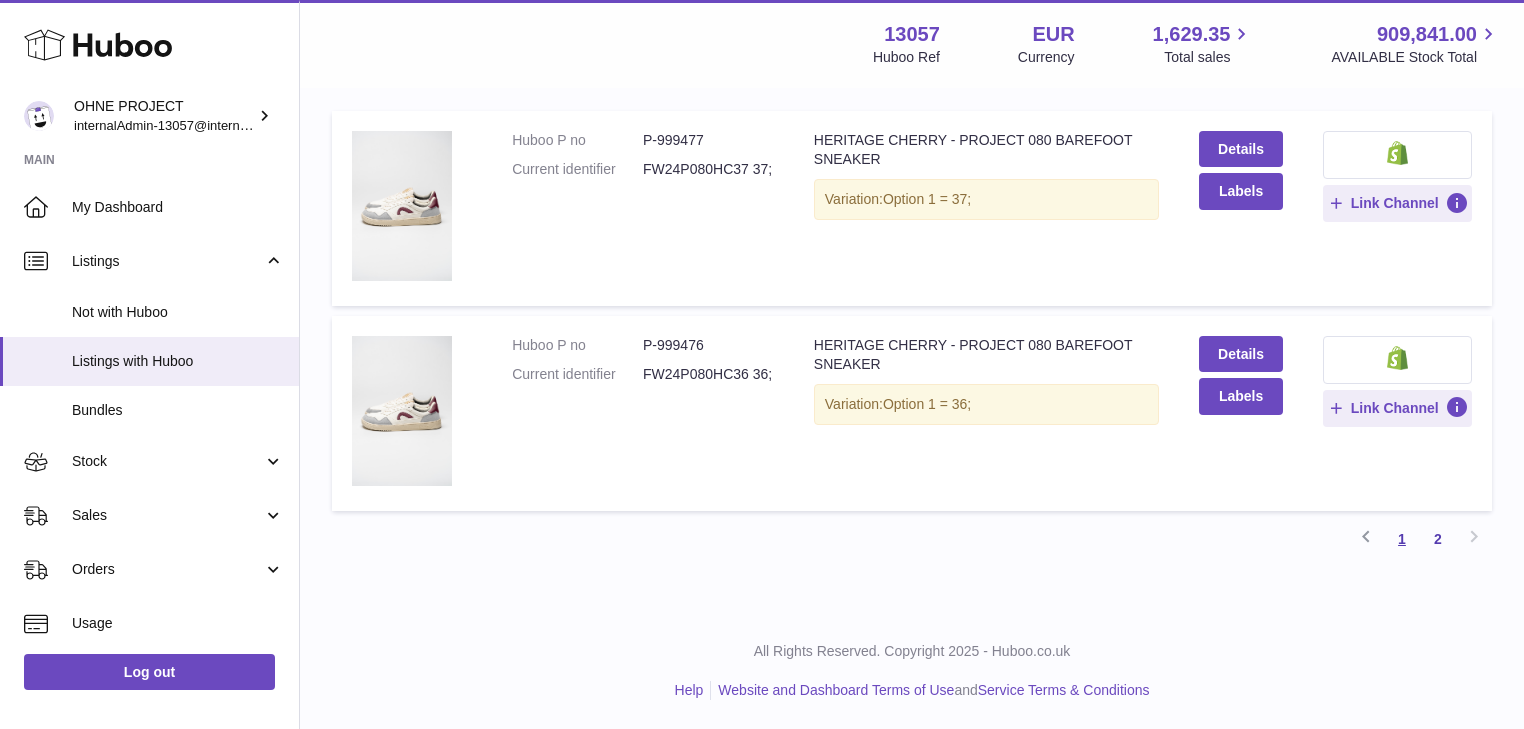 click on "1" at bounding box center [1402, 539] 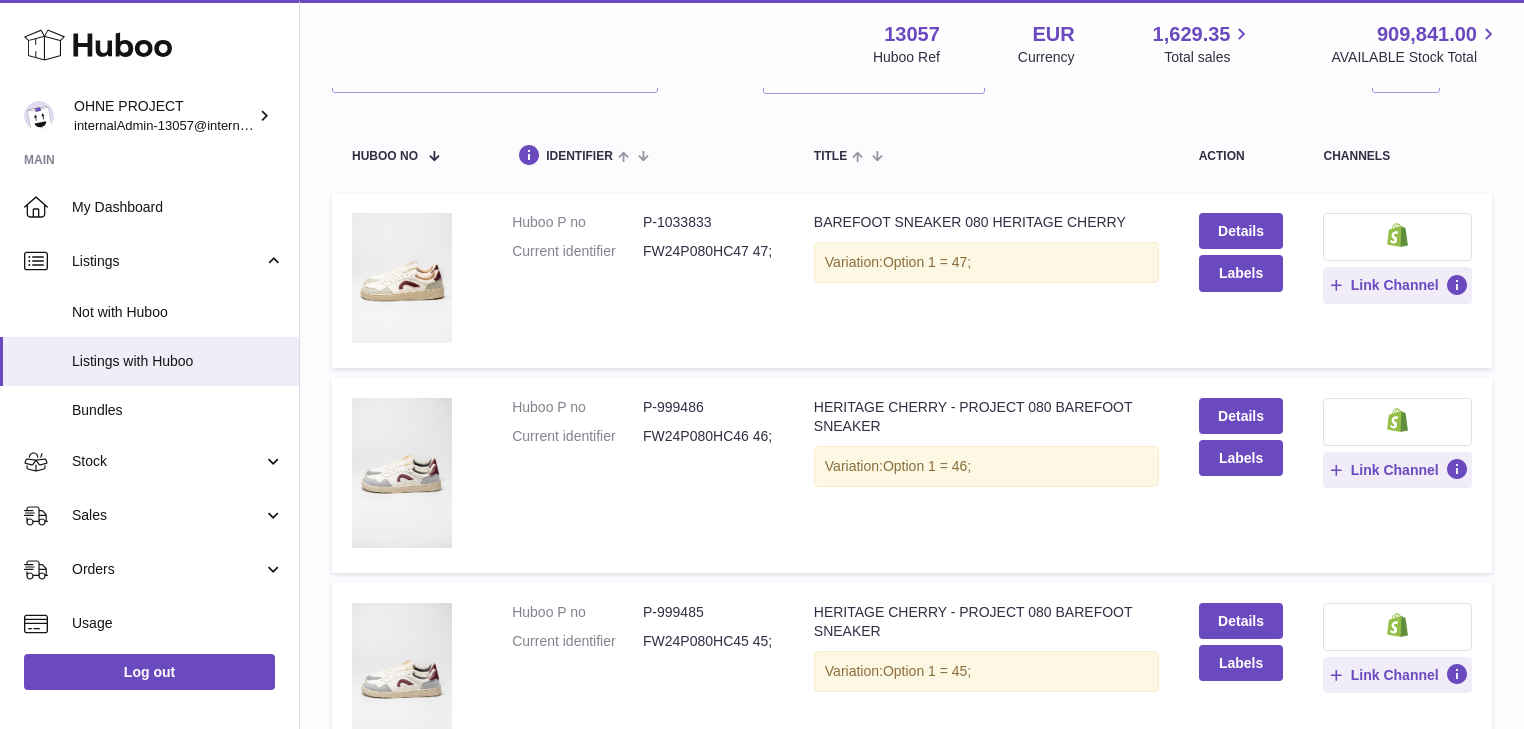 scroll, scrollTop: 250, scrollLeft: 0, axis: vertical 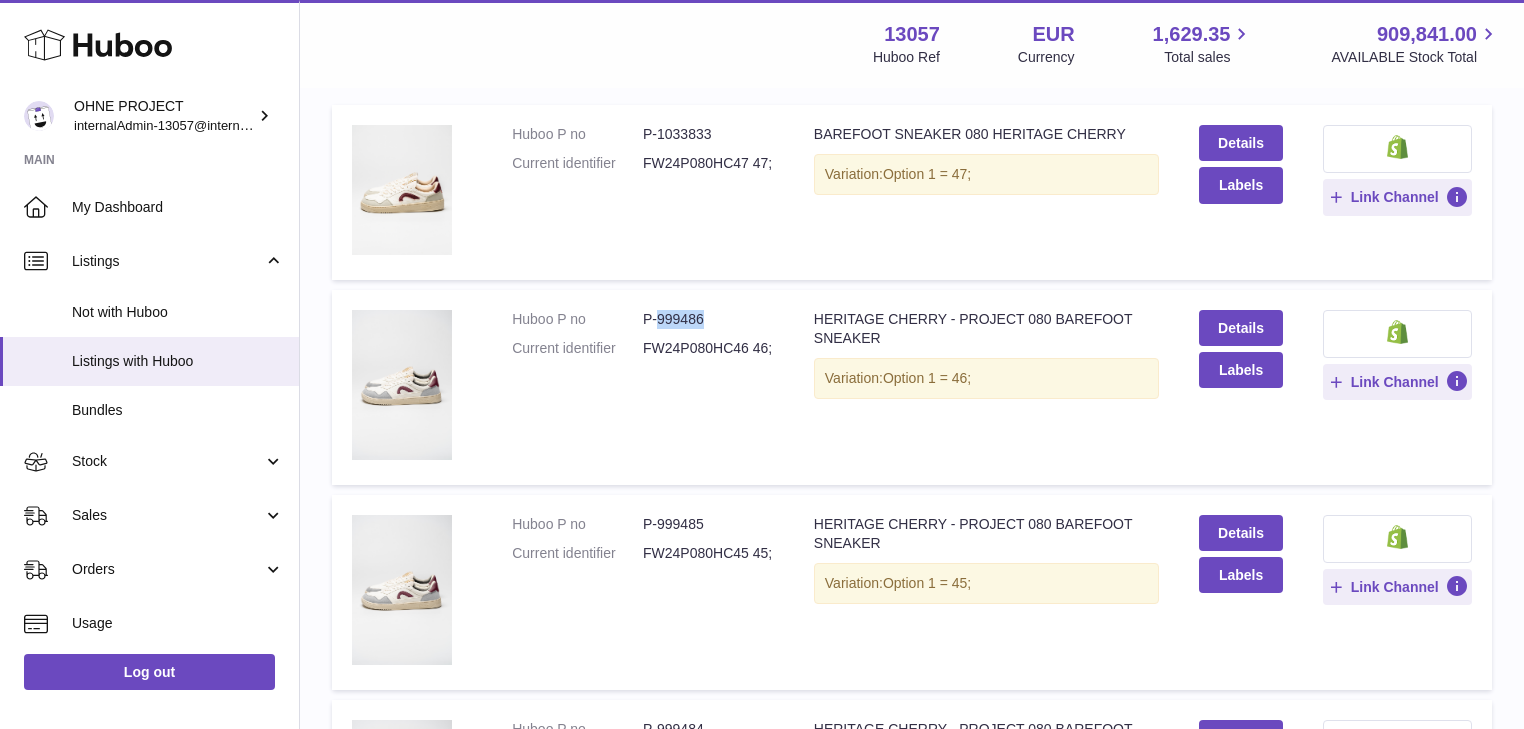 drag, startPoint x: 655, startPoint y: 318, endPoint x: 708, endPoint y: 324, distance: 53.338543 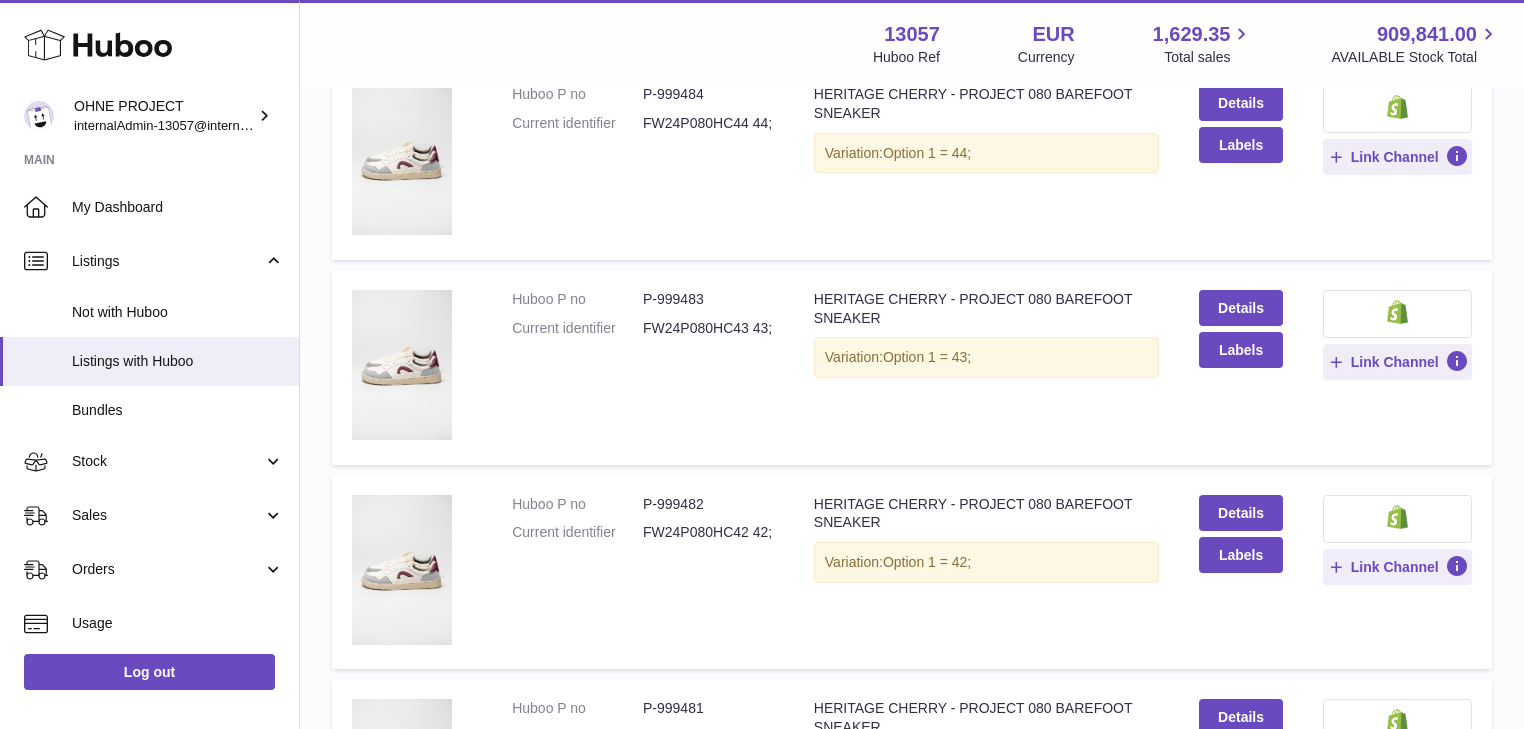 scroll, scrollTop: 890, scrollLeft: 0, axis: vertical 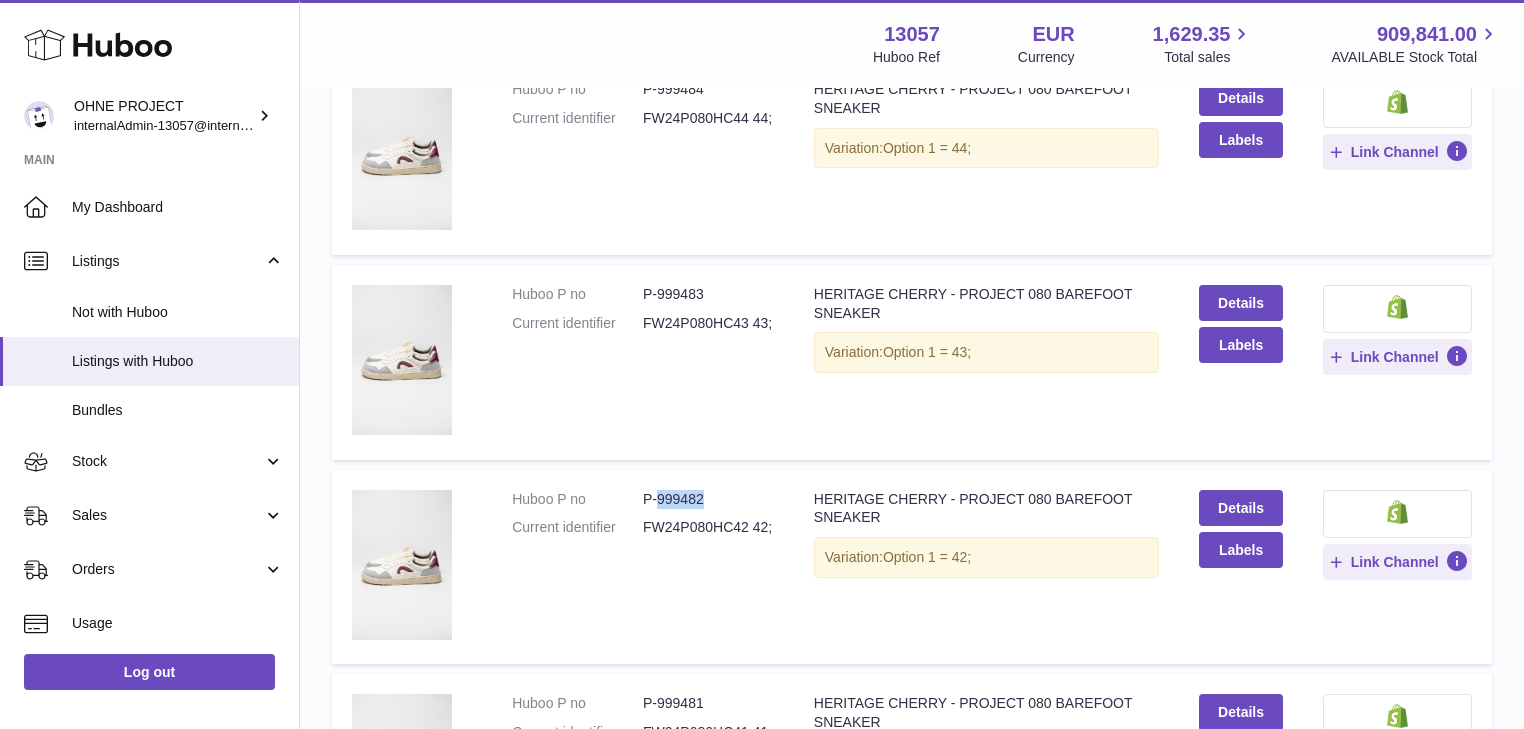 drag, startPoint x: 659, startPoint y: 492, endPoint x: 710, endPoint y: 497, distance: 51.24451 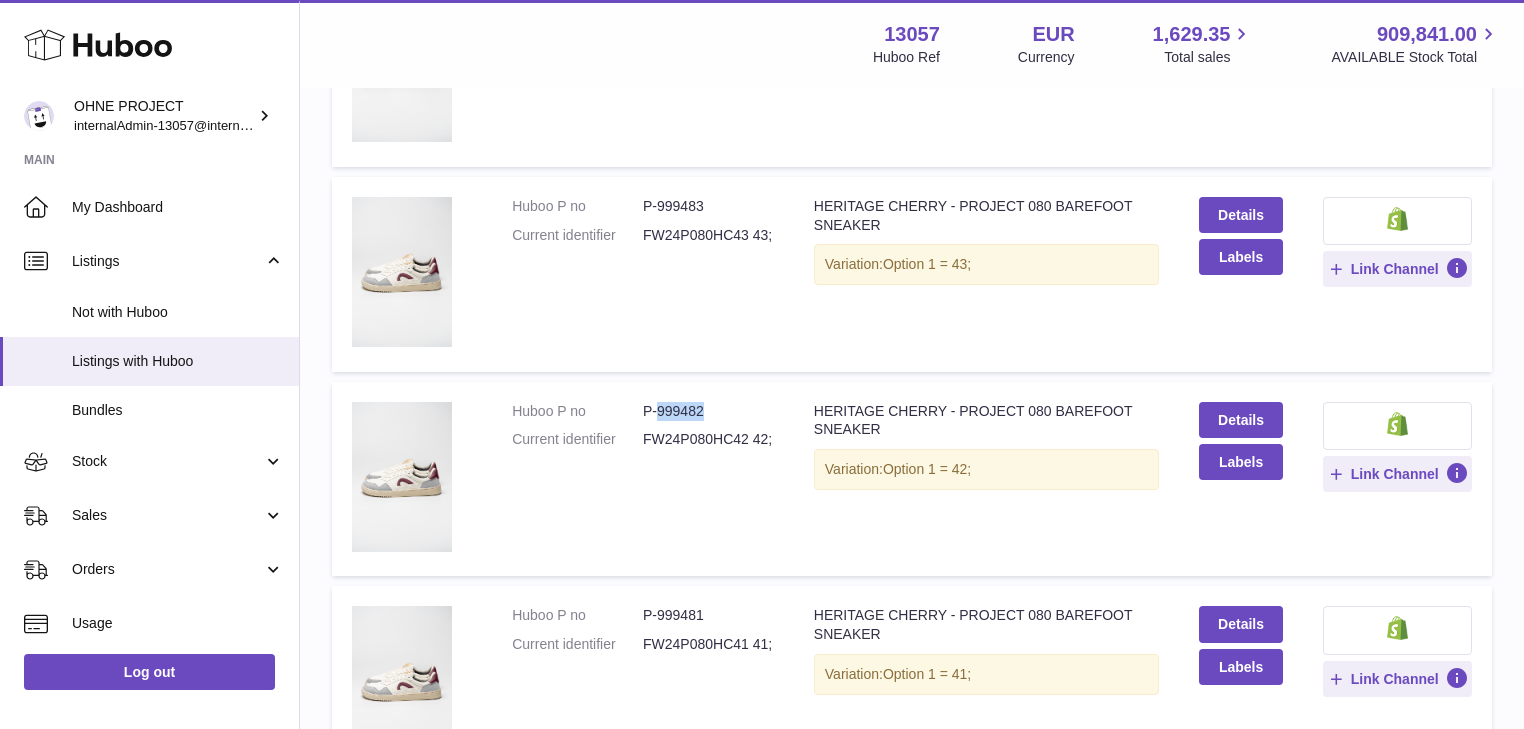 scroll, scrollTop: 1130, scrollLeft: 0, axis: vertical 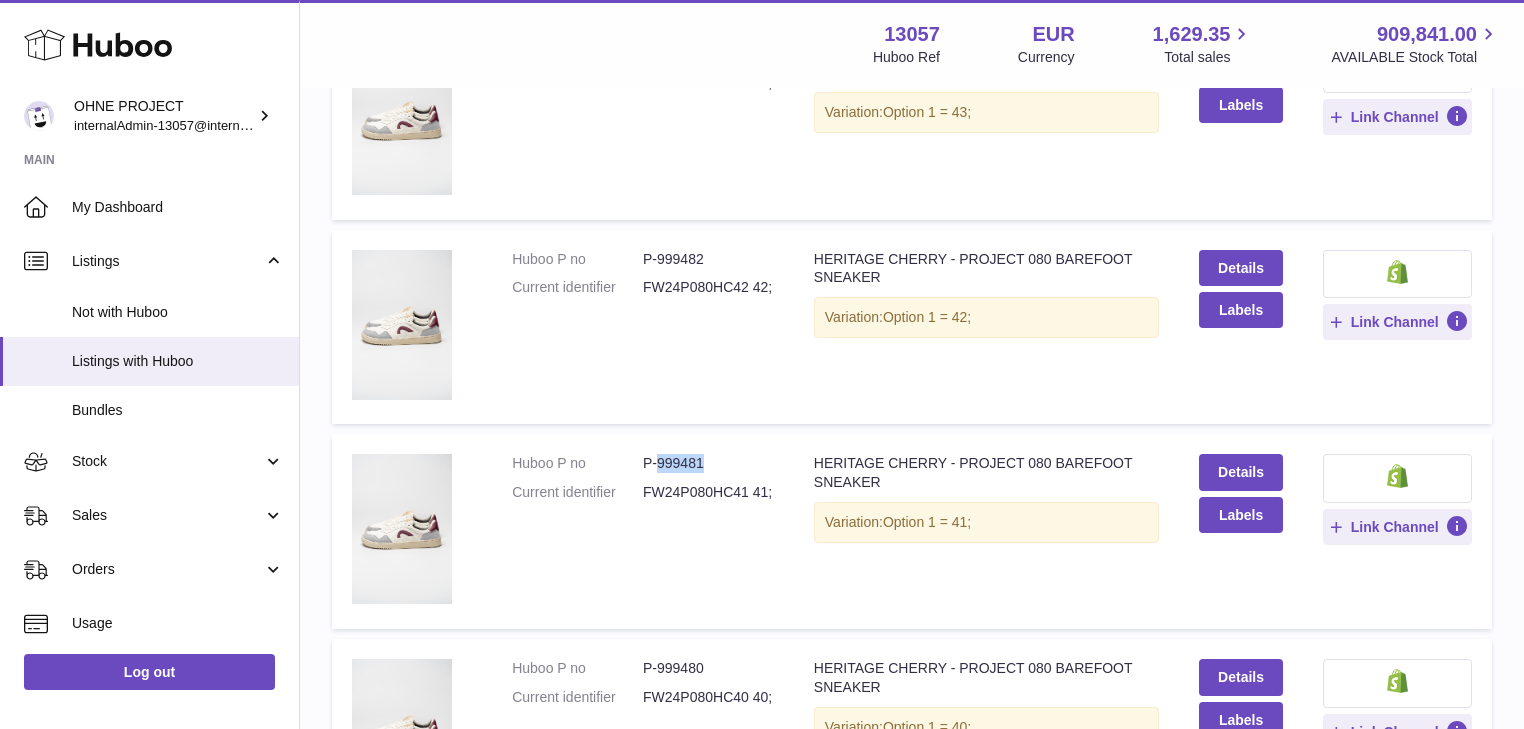 drag, startPoint x: 659, startPoint y: 465, endPoint x: 675, endPoint y: 456, distance: 18.35756 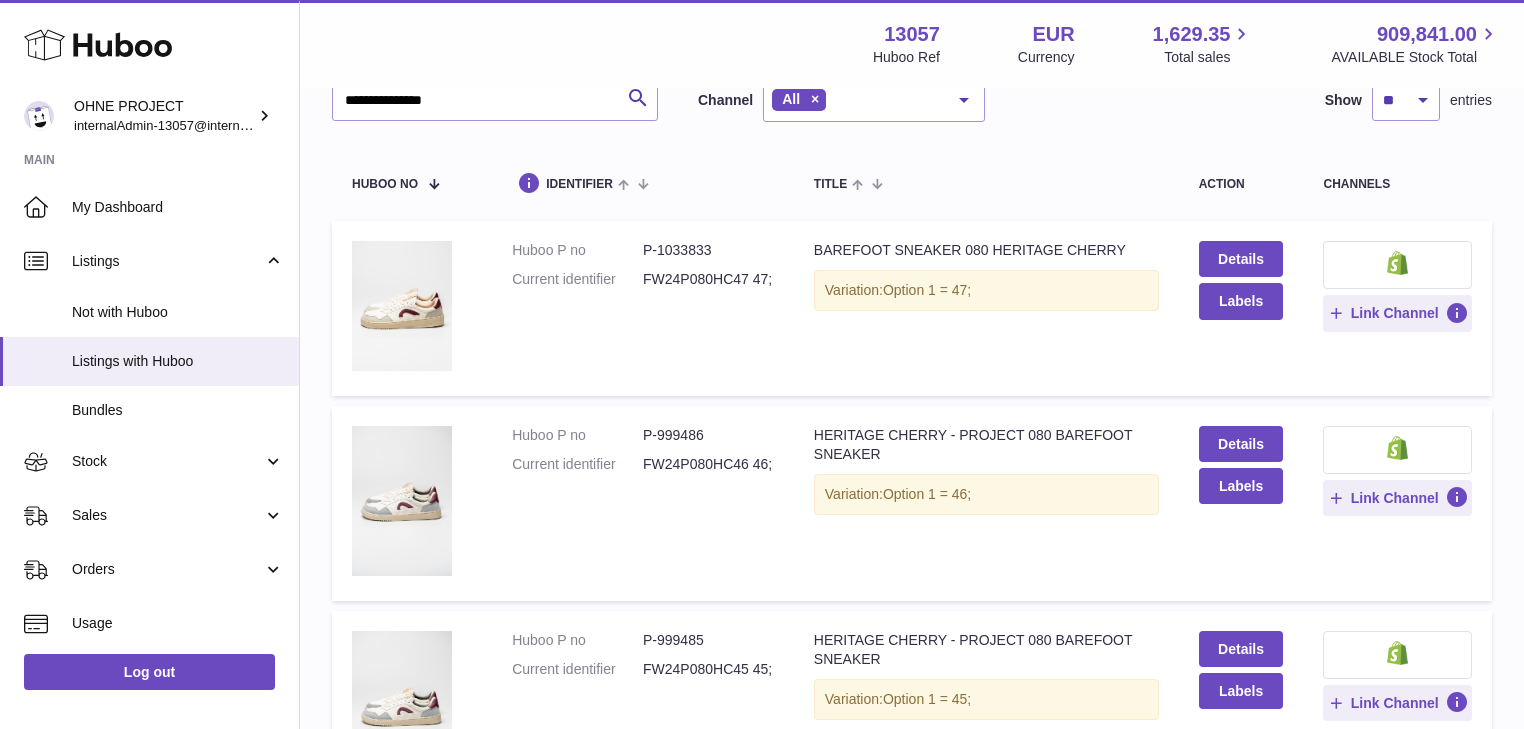 scroll, scrollTop: 0, scrollLeft: 0, axis: both 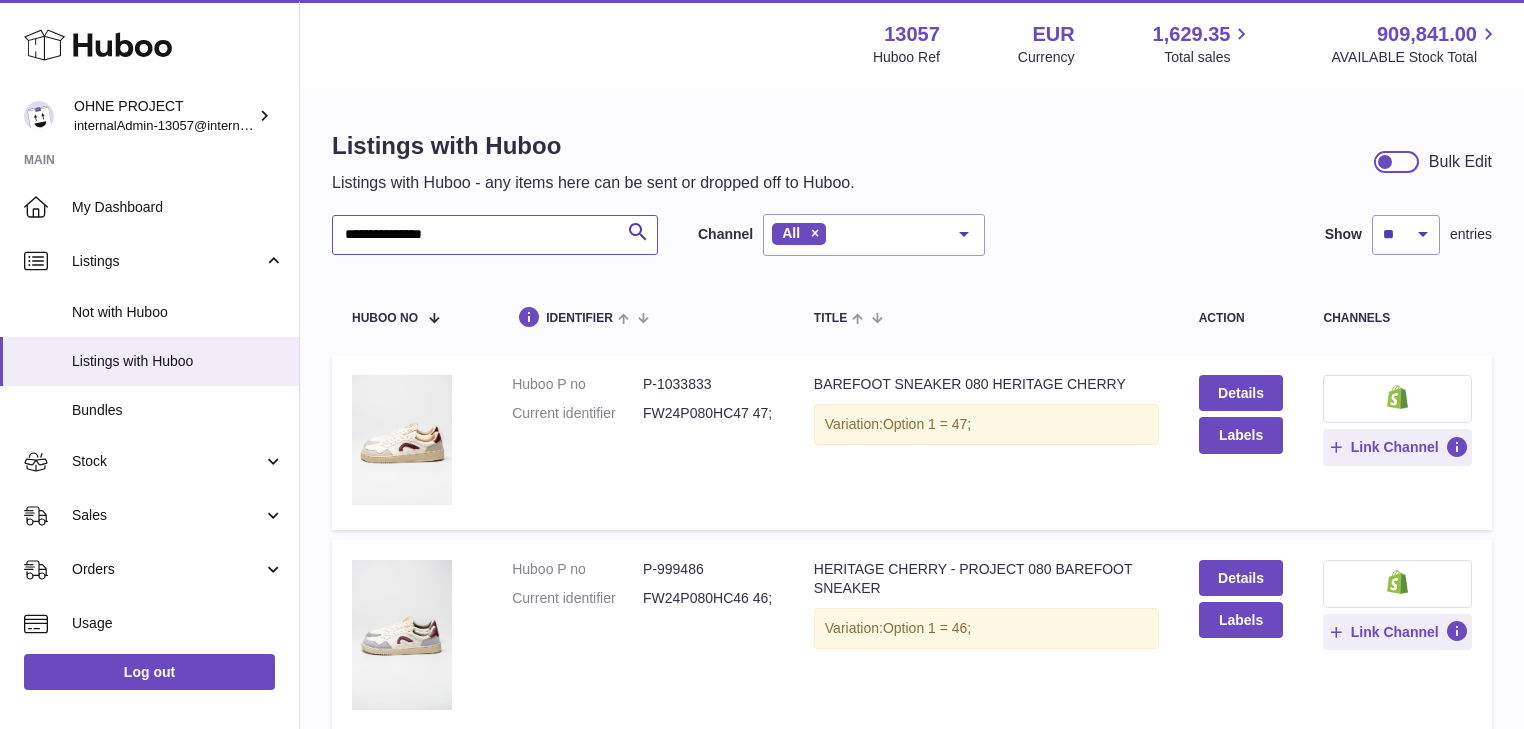 click on "**********" at bounding box center [495, 235] 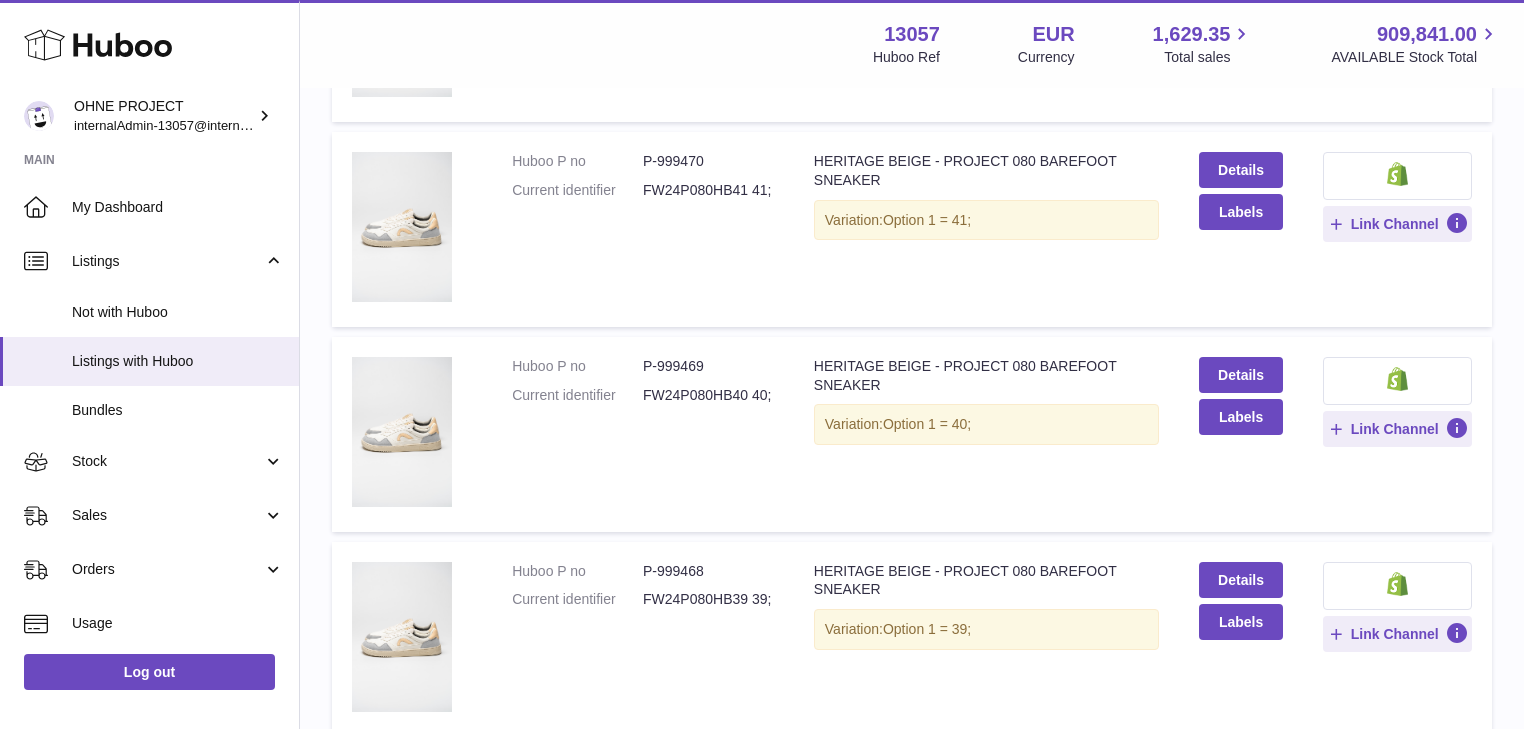 scroll, scrollTop: 1280, scrollLeft: 0, axis: vertical 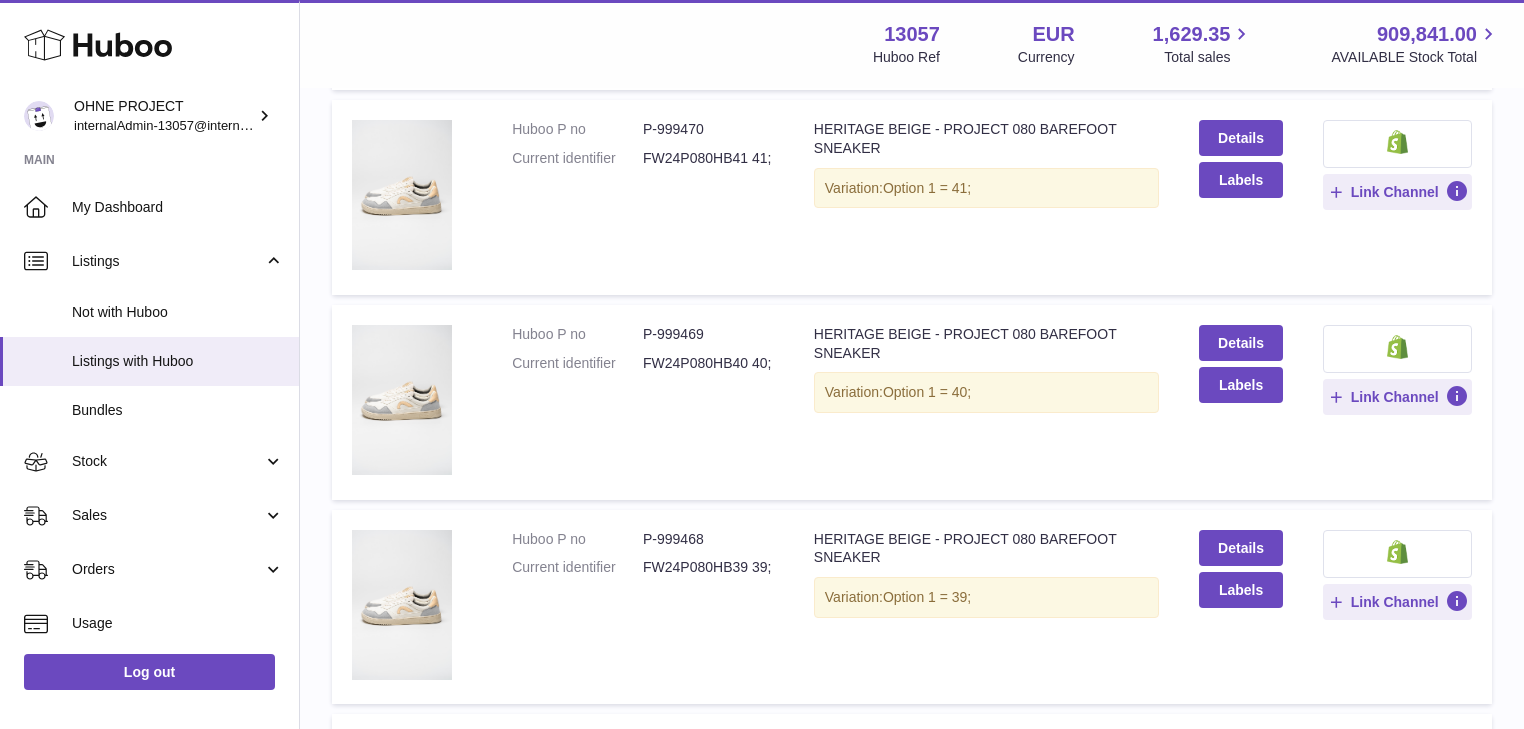 type on "**********" 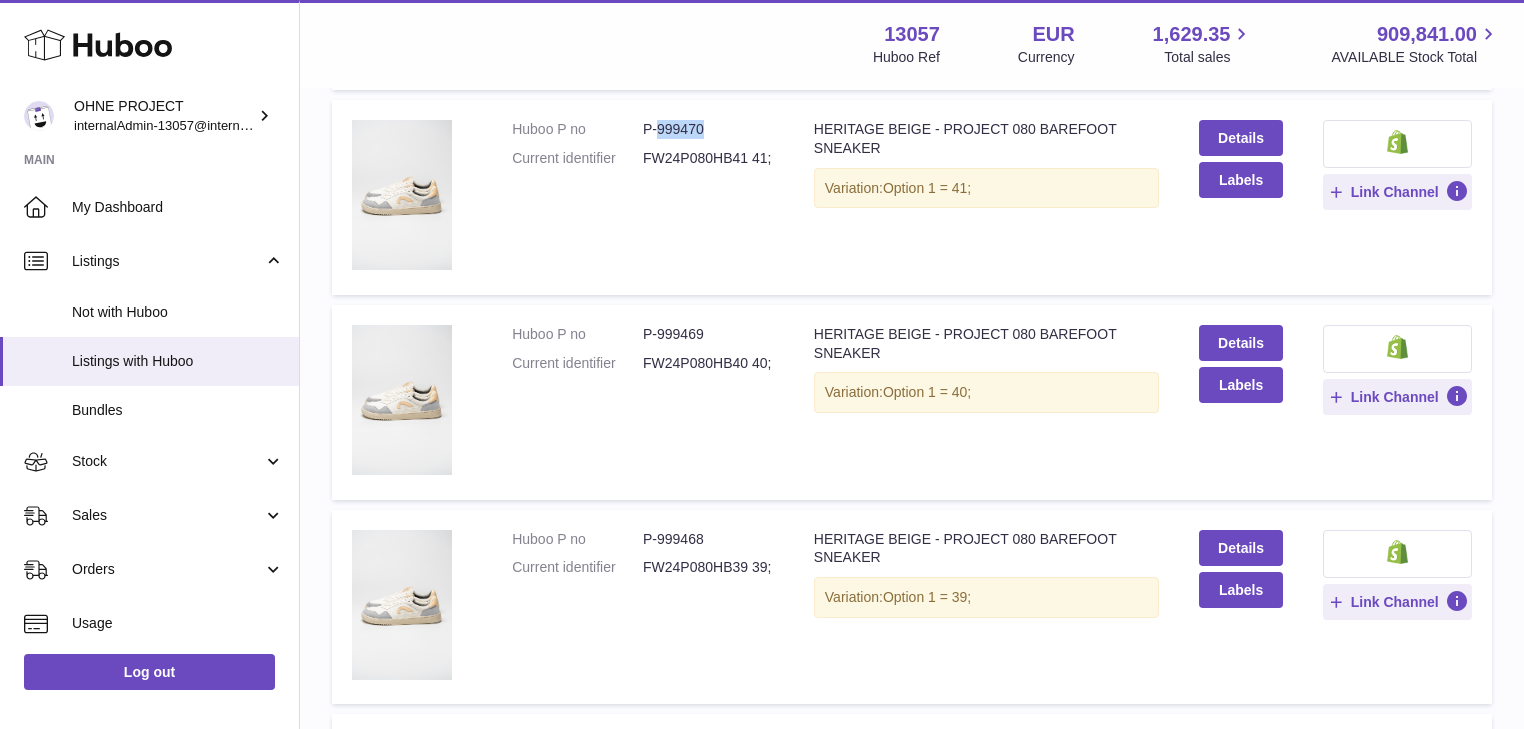 drag, startPoint x: 657, startPoint y: 123, endPoint x: 715, endPoint y: 131, distance: 58.549126 